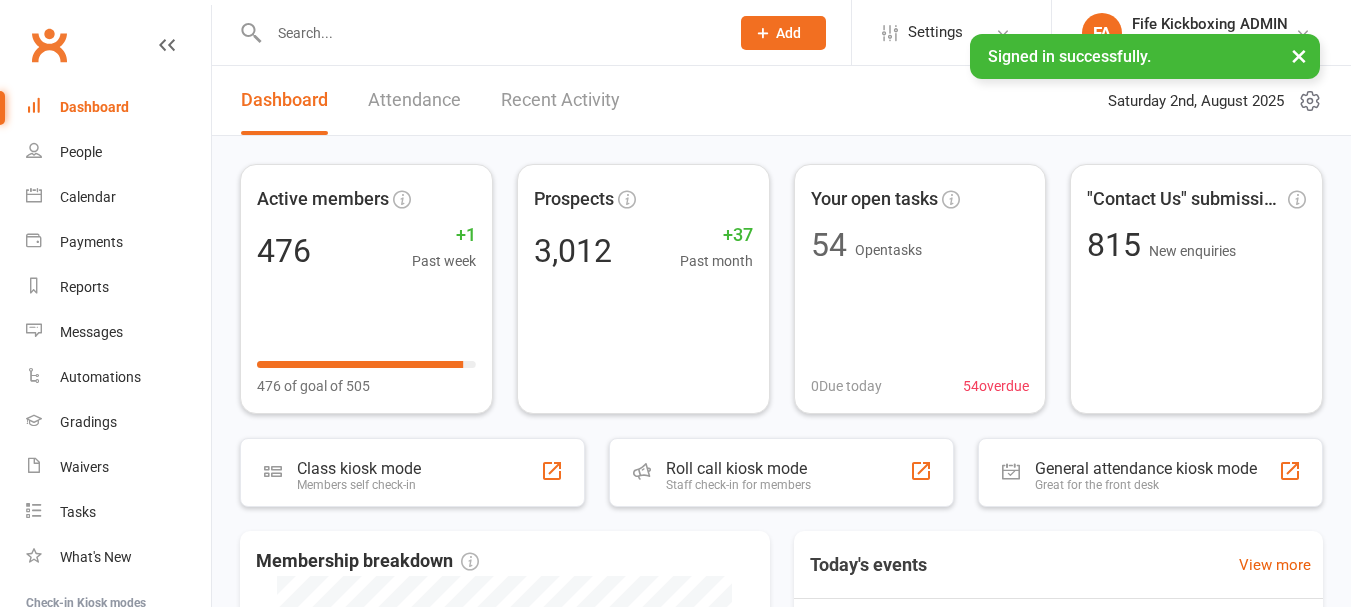 scroll, scrollTop: 0, scrollLeft: 0, axis: both 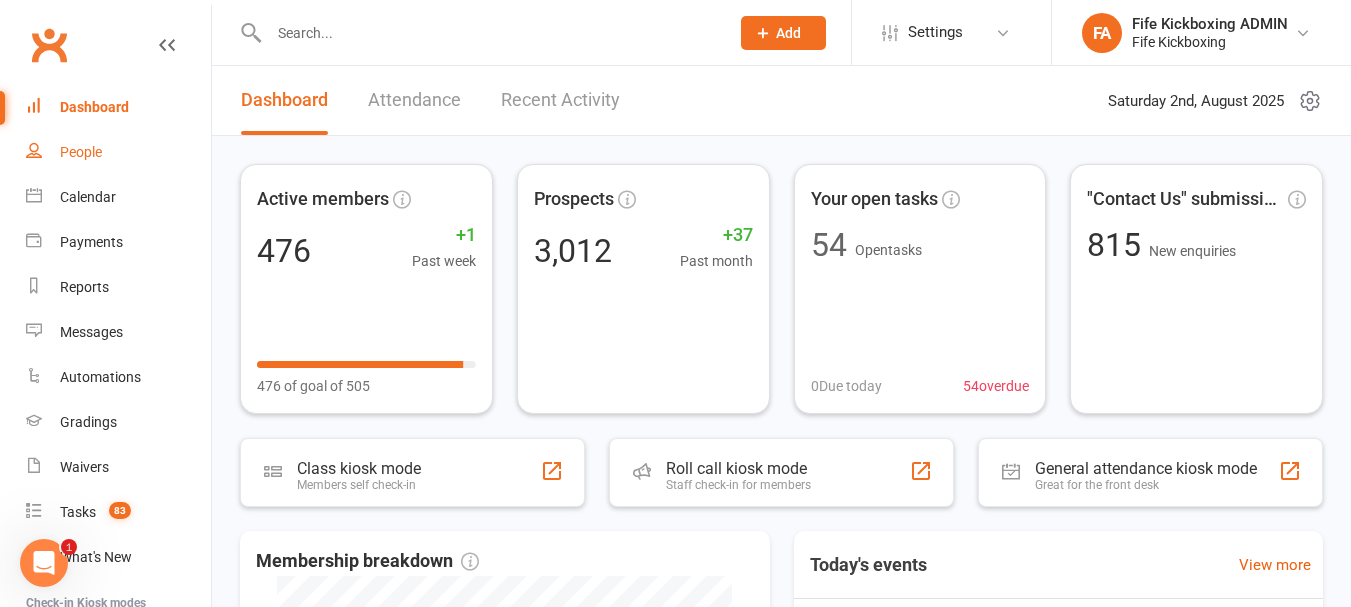 click on "People" at bounding box center [81, 152] 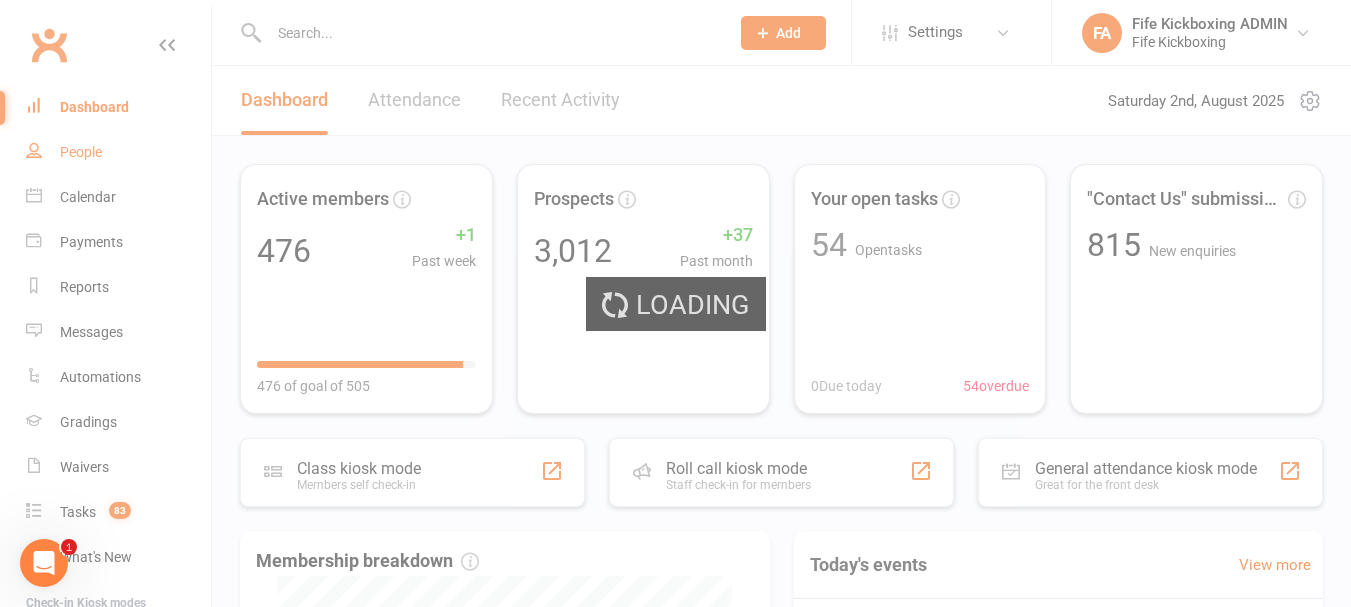select on "100" 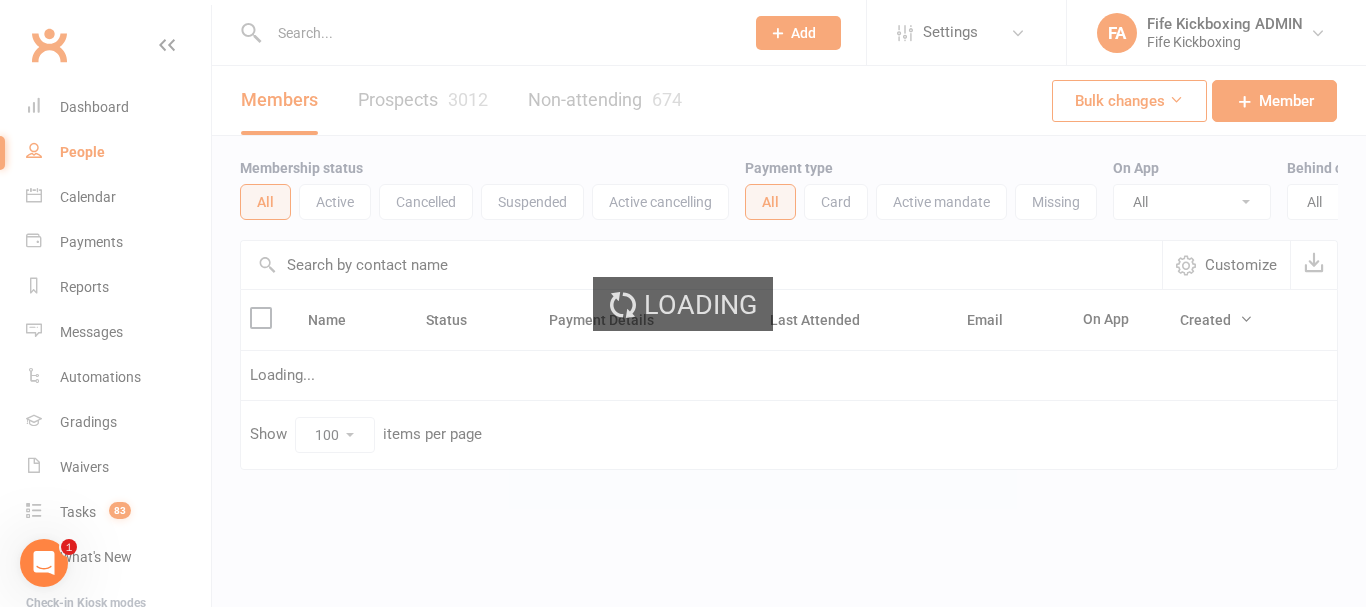 click on "Members Prospects 3012 Non-attending 674" at bounding box center [461, 100] 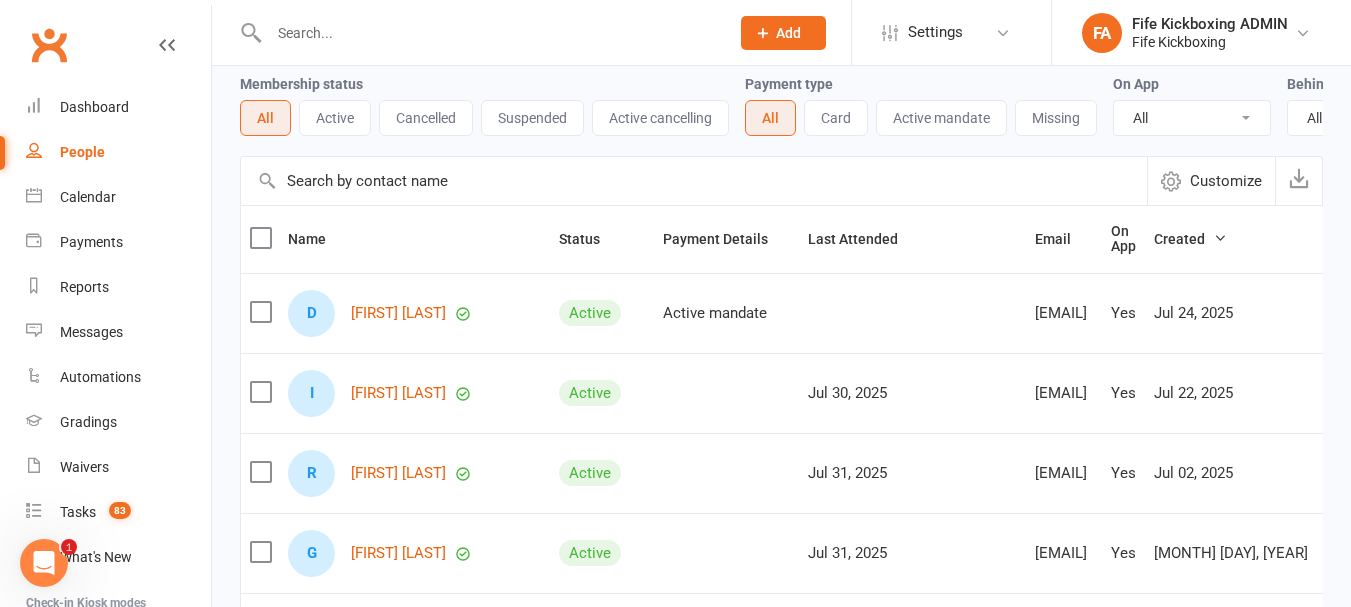 scroll, scrollTop: 0, scrollLeft: 0, axis: both 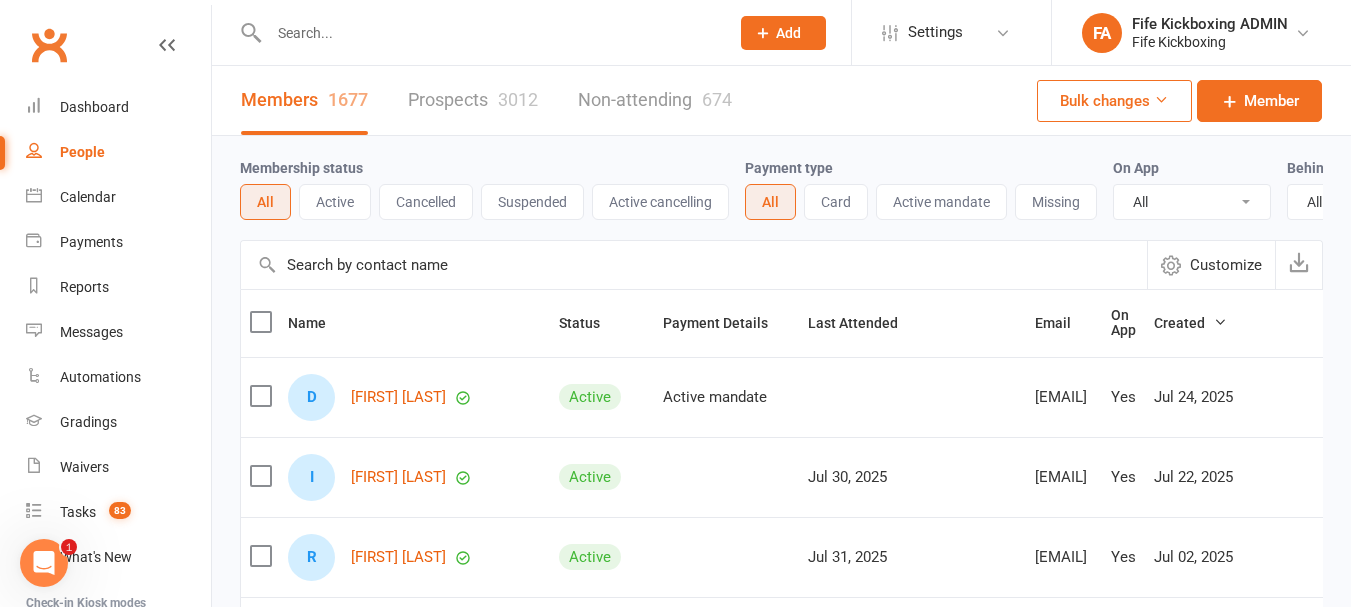 click on "Prospects 3012" at bounding box center (473, 100) 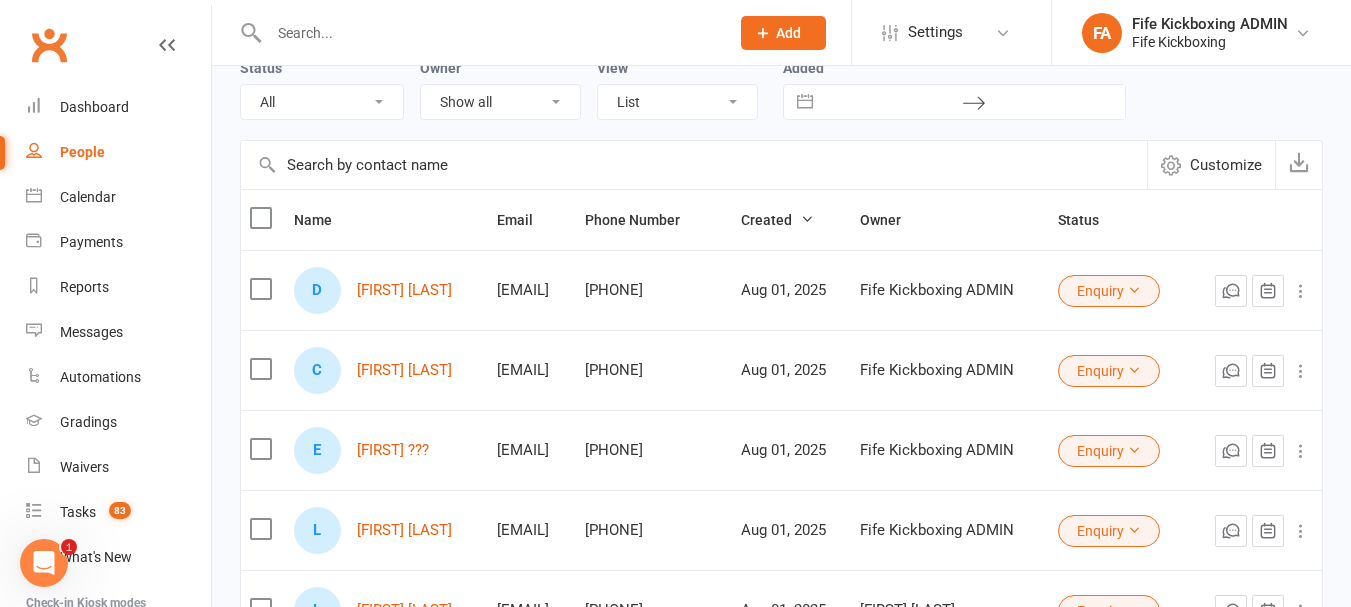 scroll, scrollTop: 200, scrollLeft: 0, axis: vertical 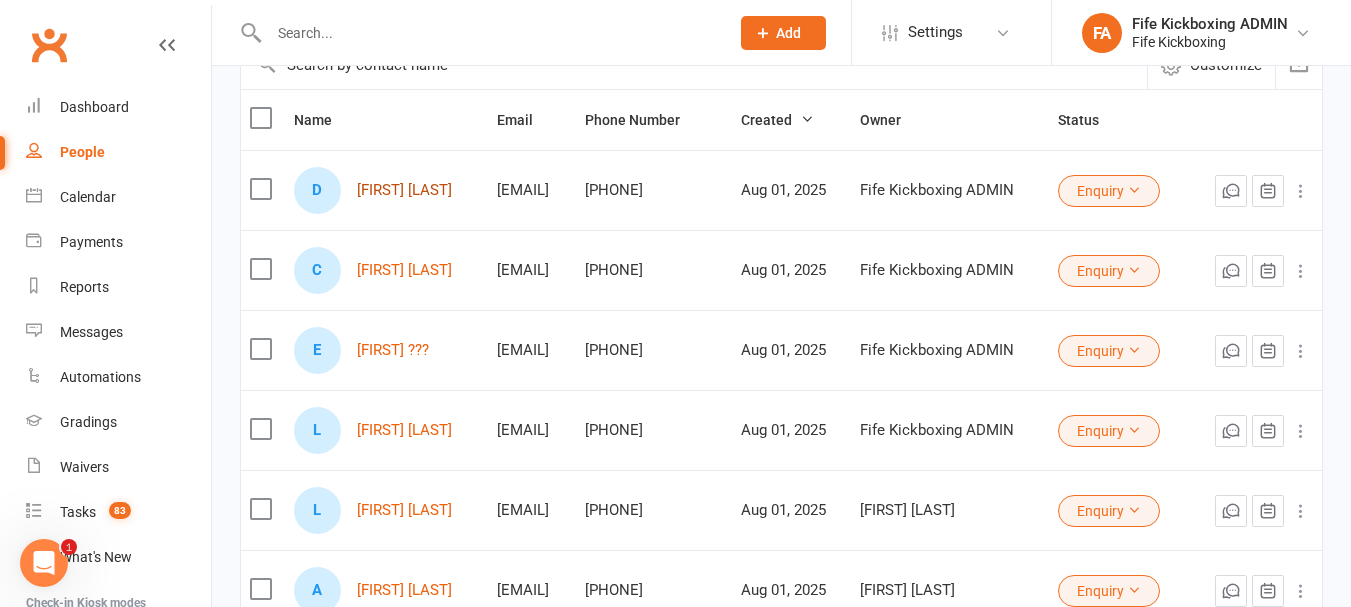 click on "[FIRST] [LAST]" at bounding box center [404, 190] 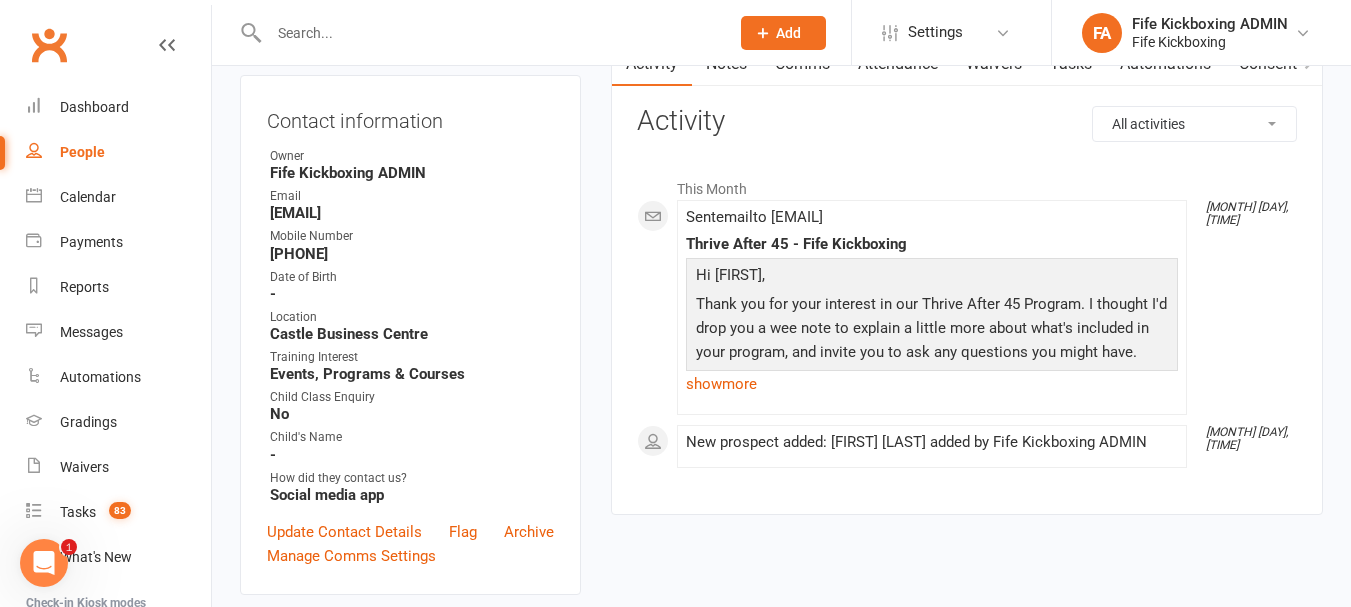 scroll, scrollTop: 200, scrollLeft: 0, axis: vertical 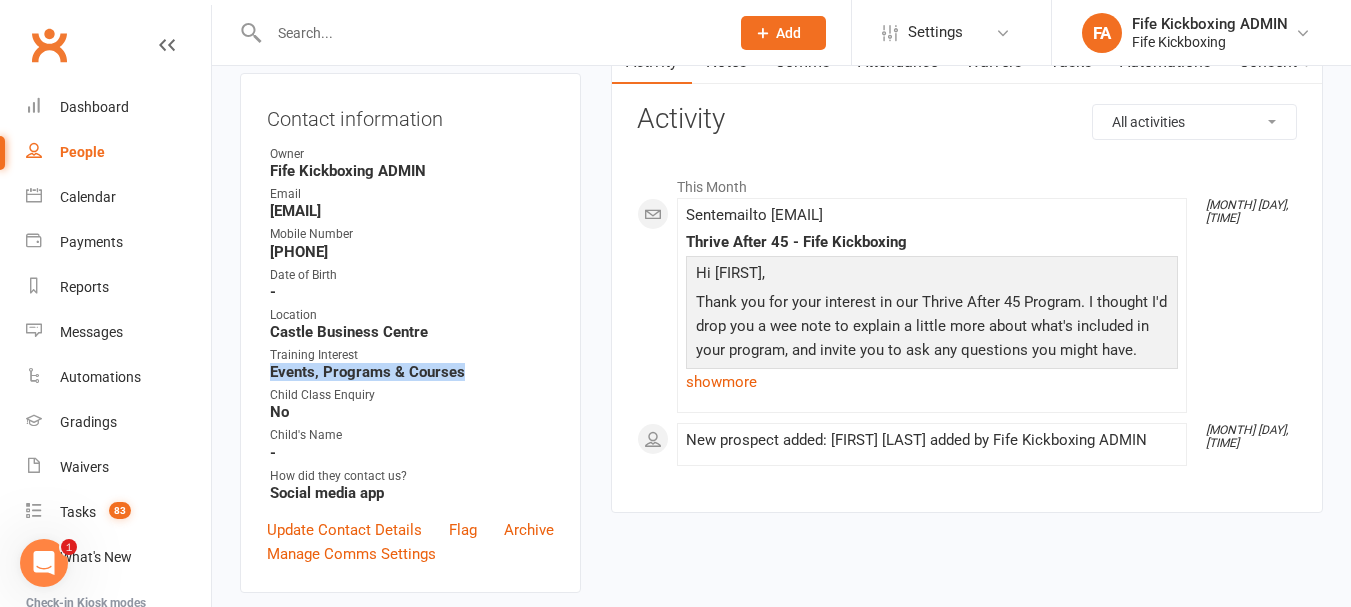 drag, startPoint x: 270, startPoint y: 374, endPoint x: 462, endPoint y: 376, distance: 192.01042 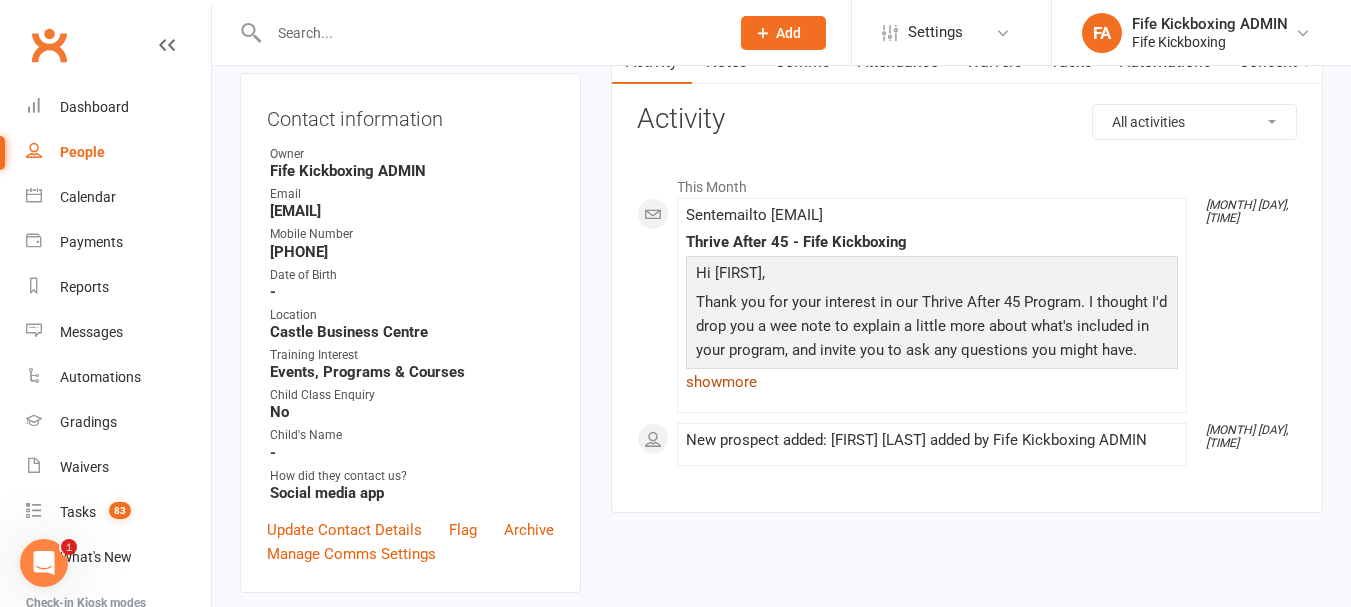 click on "show  more" at bounding box center [932, 382] 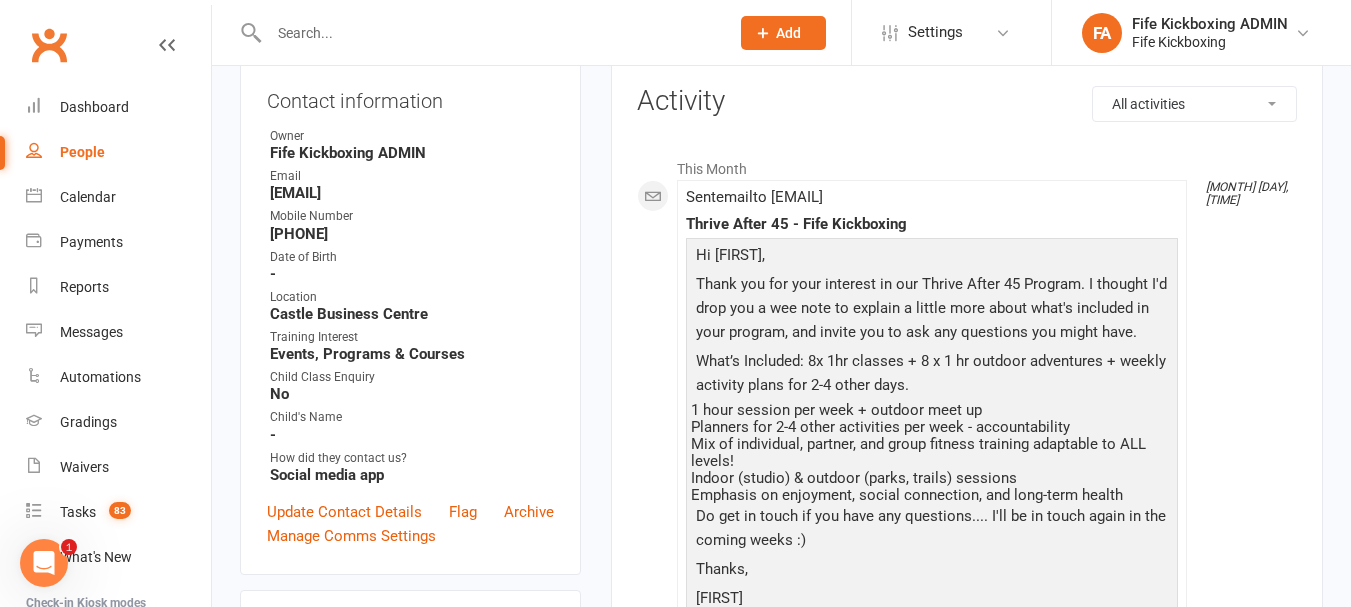 scroll, scrollTop: 200, scrollLeft: 0, axis: vertical 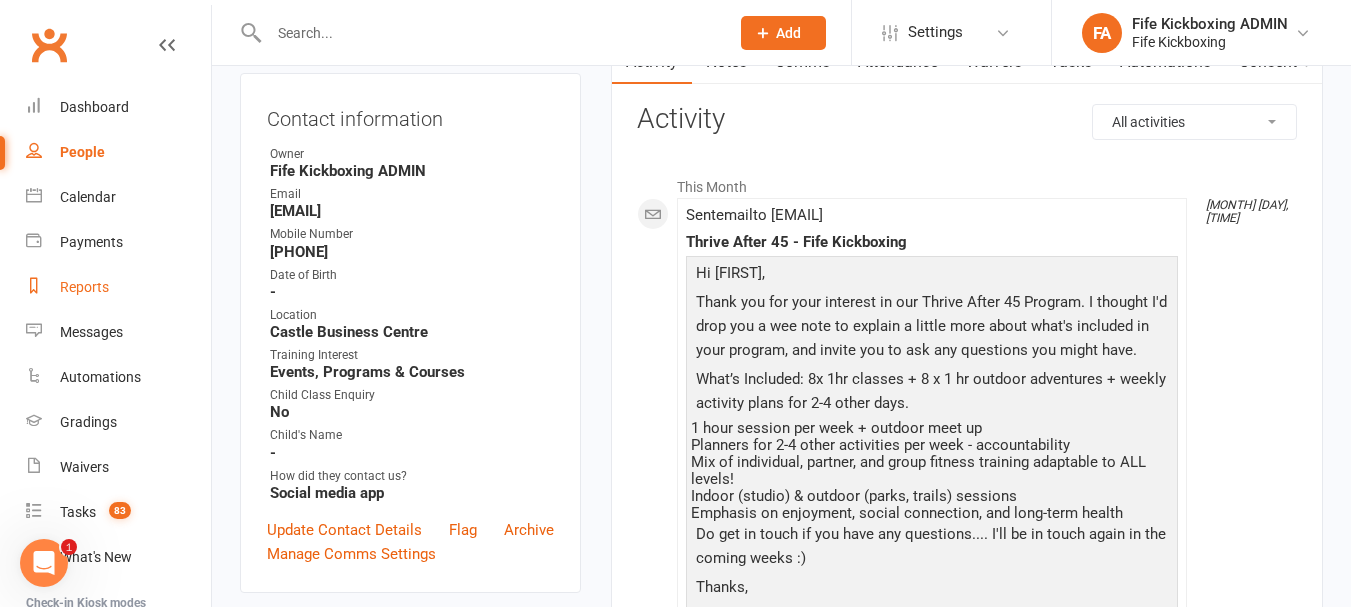 click on "Reports" at bounding box center [84, 287] 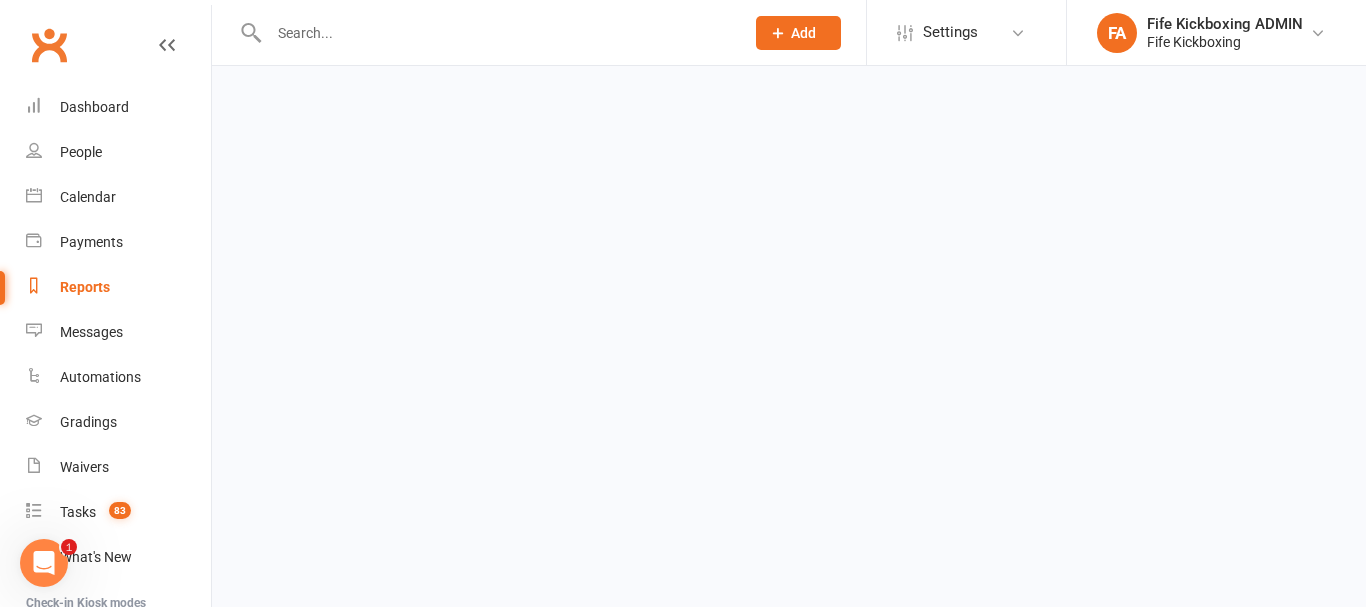 select on "100" 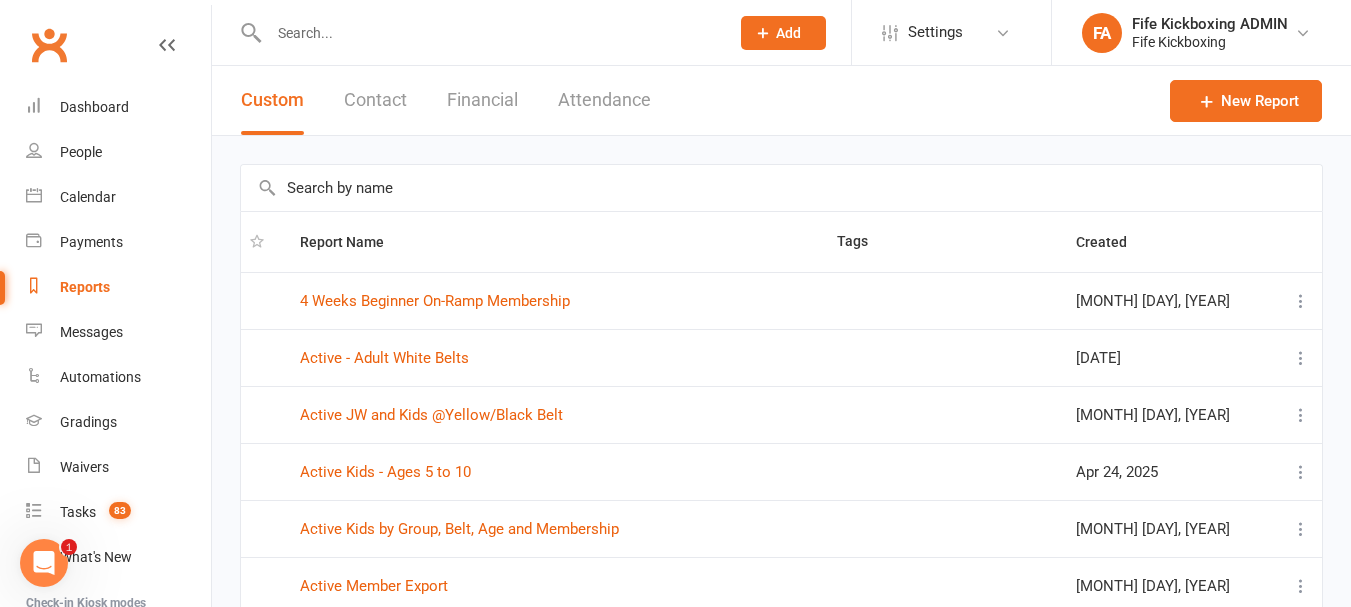 click at bounding box center (781, 188) 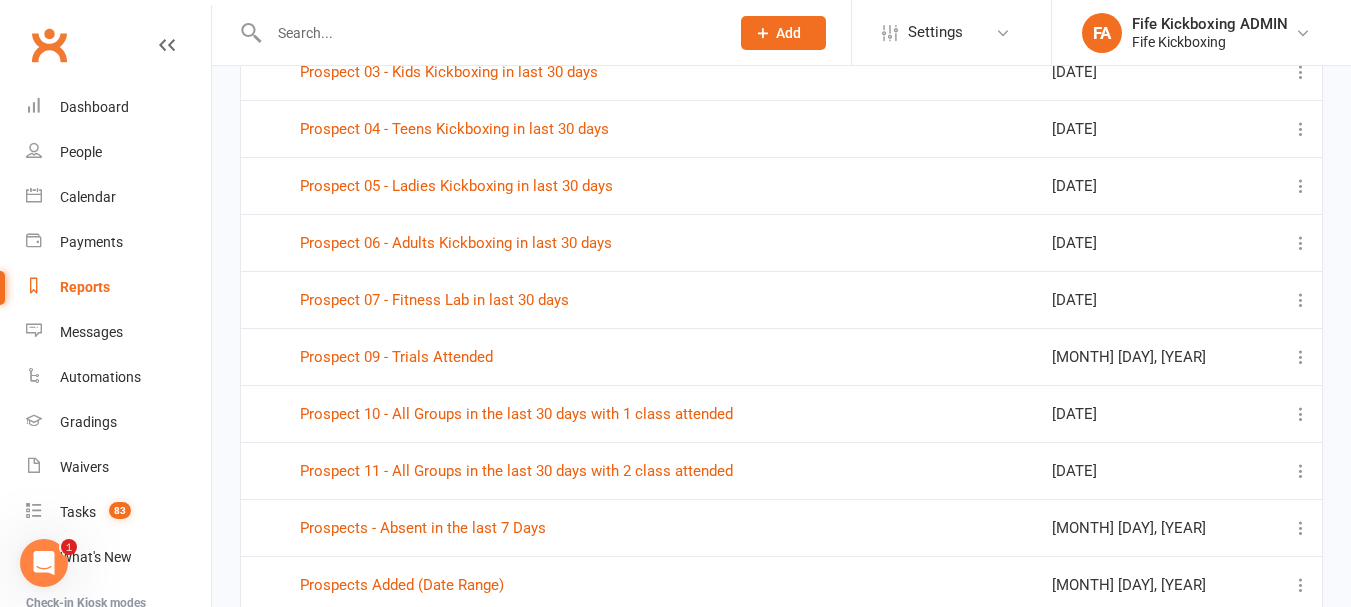 scroll, scrollTop: 500, scrollLeft: 0, axis: vertical 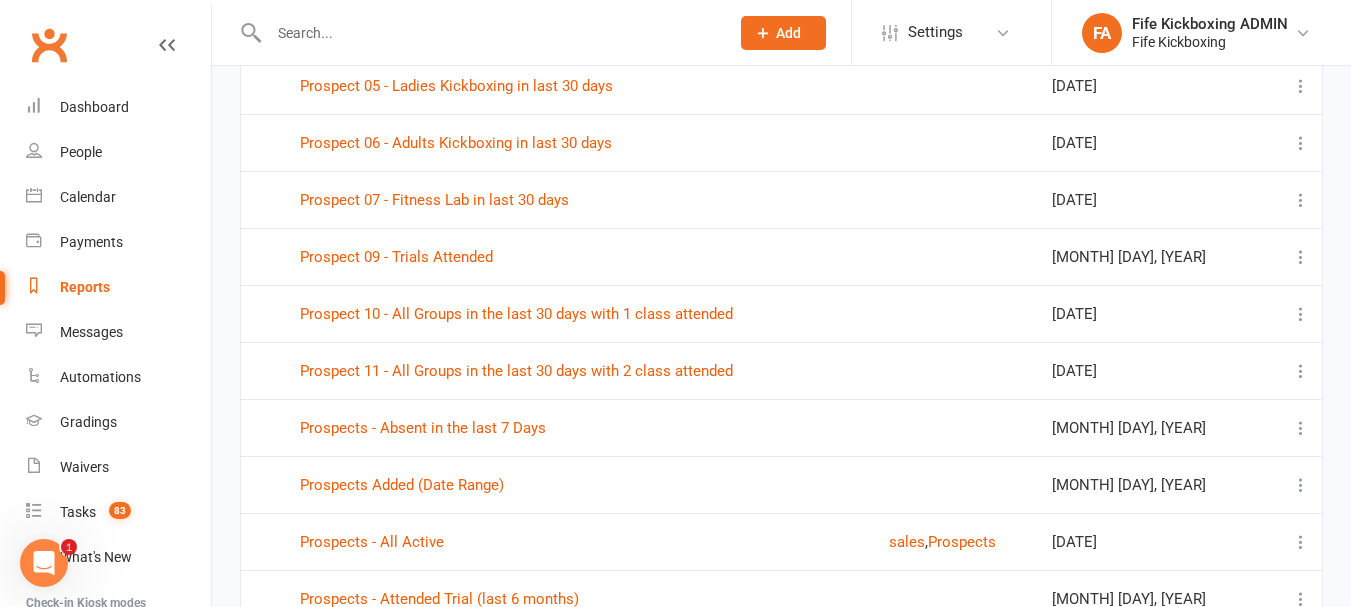 type on "pros" 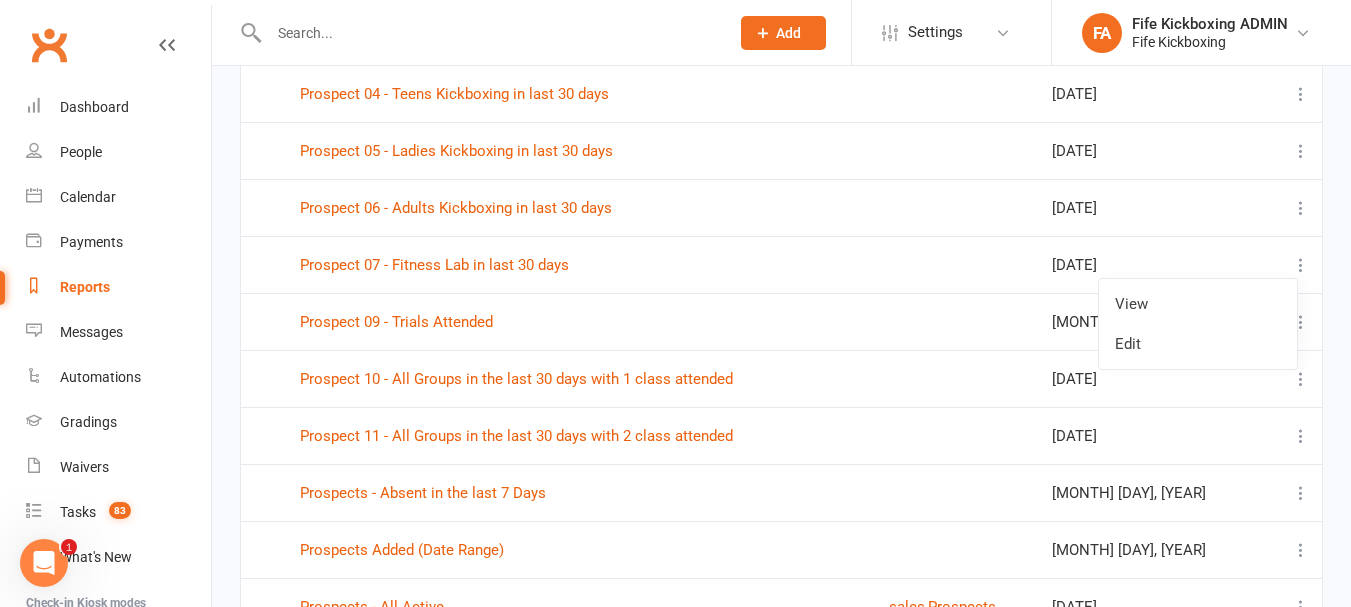scroll, scrollTop: 400, scrollLeft: 0, axis: vertical 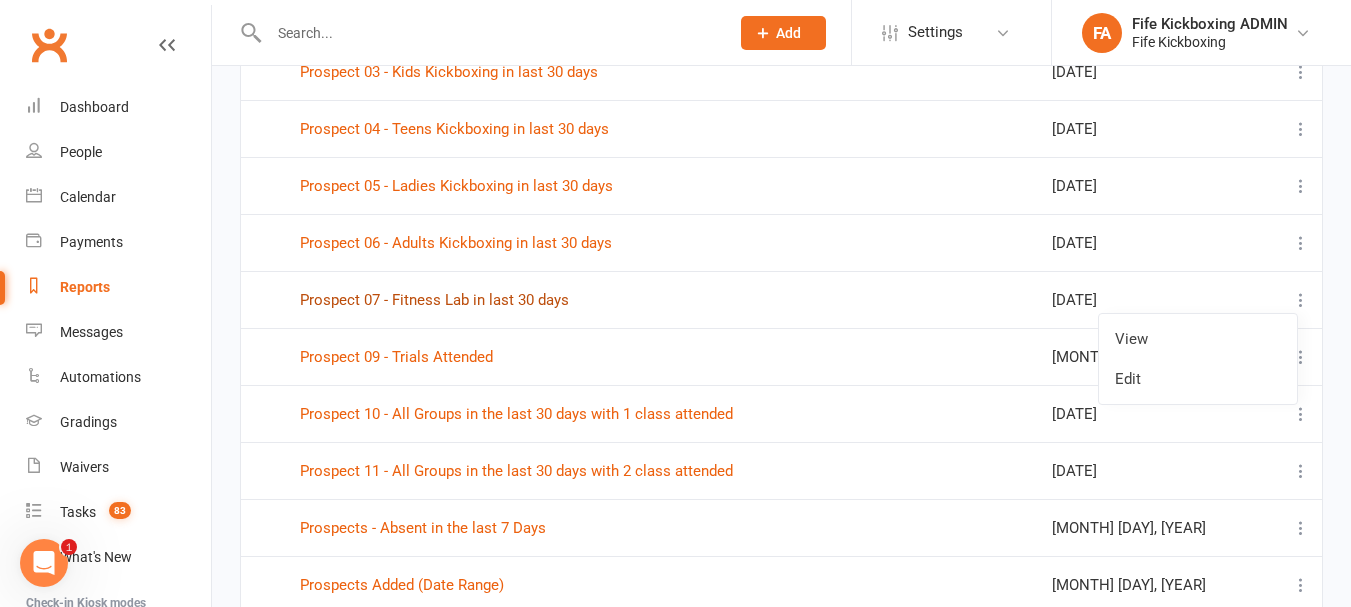 click on "Prospect 07 - Fitness Lab in last 30 days" at bounding box center [434, 300] 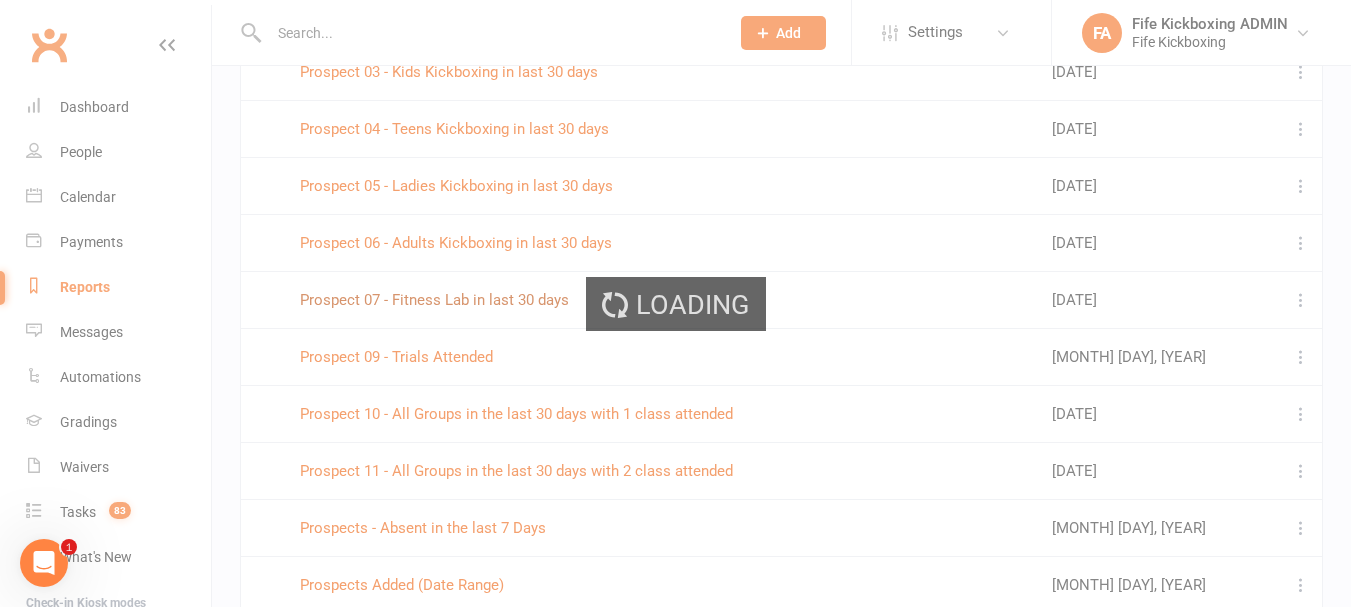 scroll, scrollTop: 0, scrollLeft: 0, axis: both 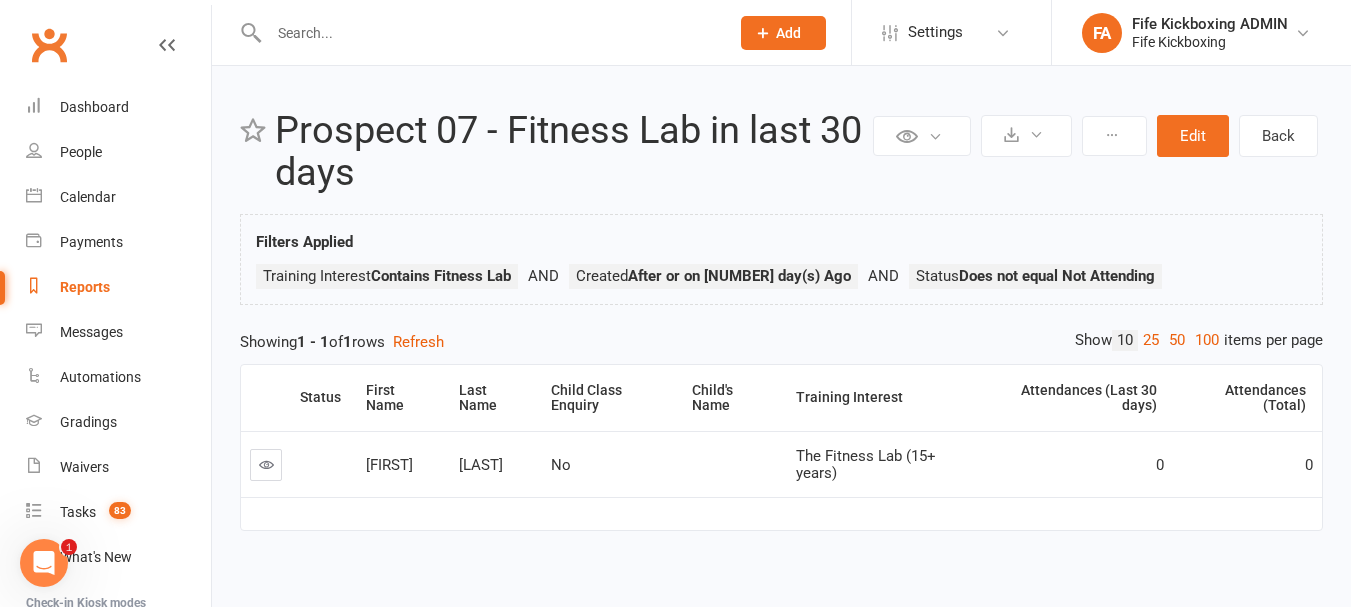 click at bounding box center [266, 464] 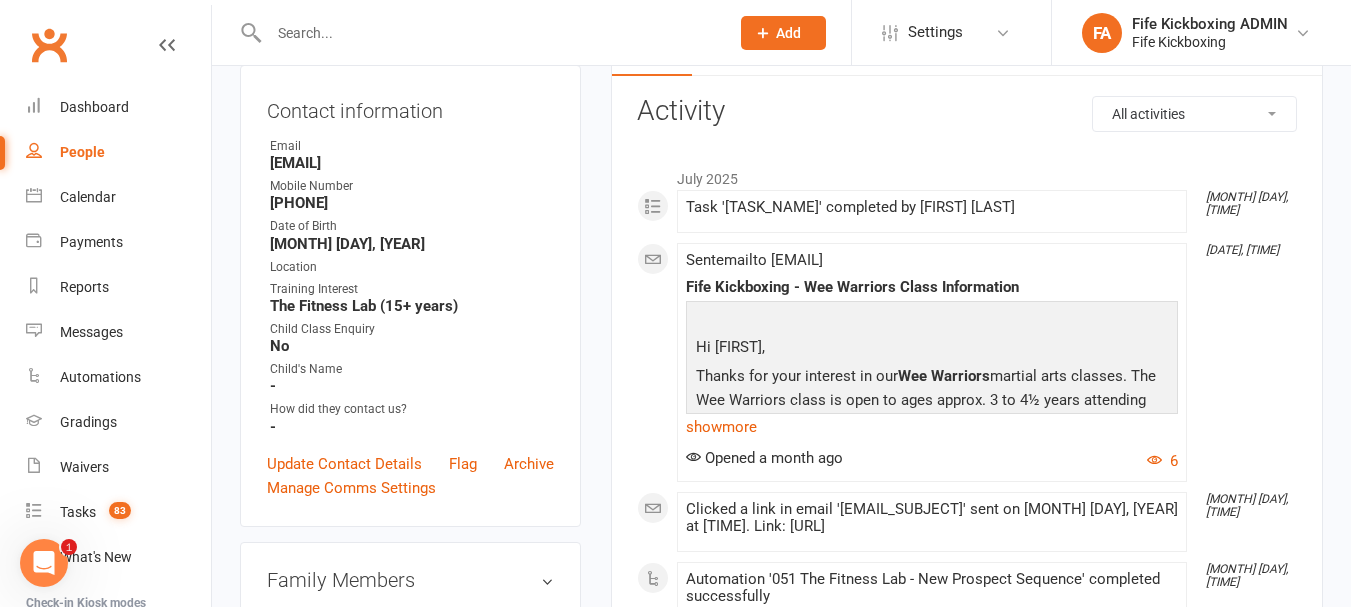 scroll, scrollTop: 200, scrollLeft: 0, axis: vertical 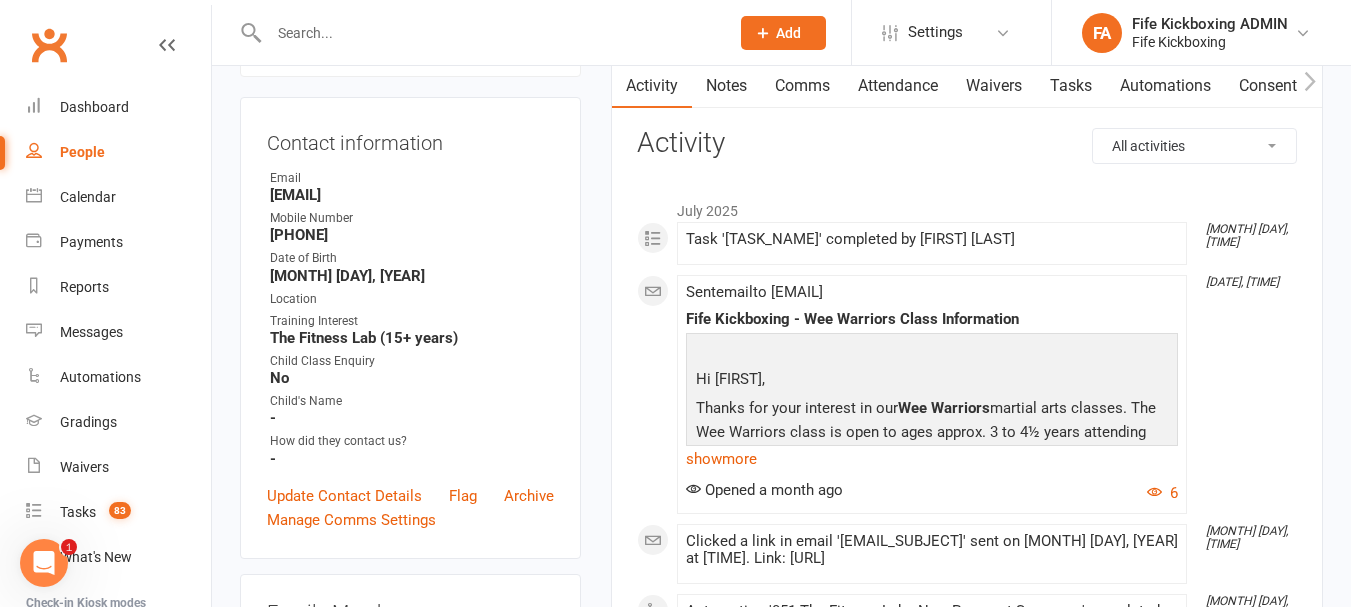 click on "Attendance" at bounding box center (898, 86) 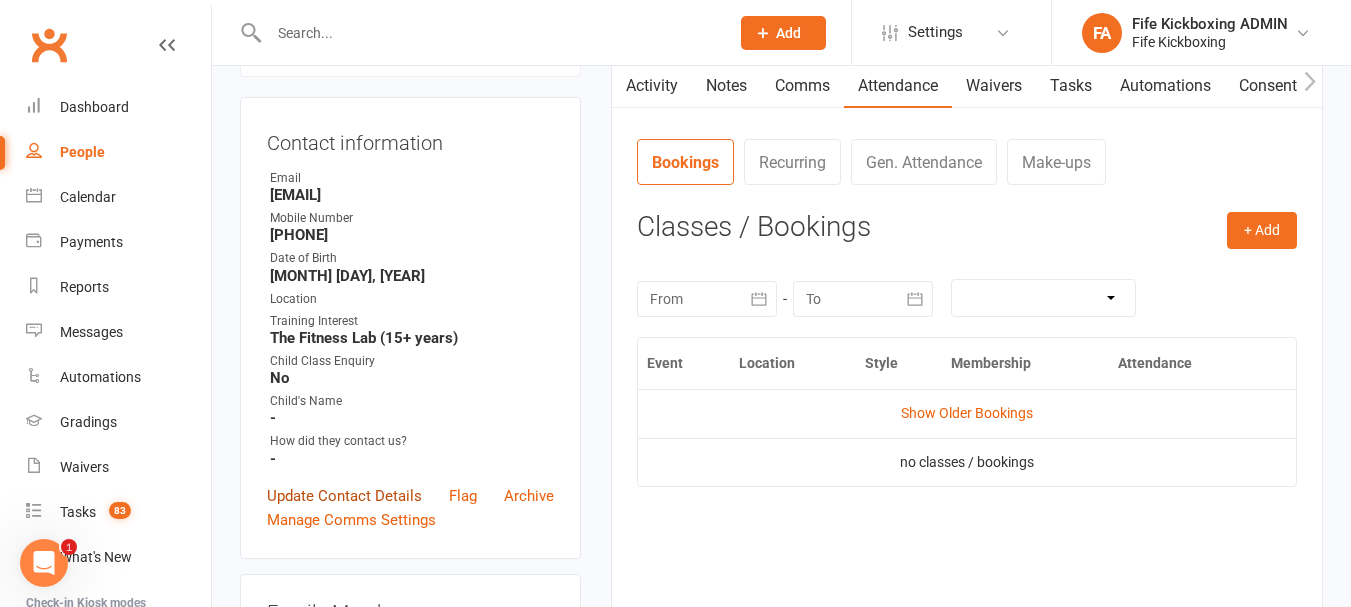 click on "Update Contact Details" at bounding box center [344, 496] 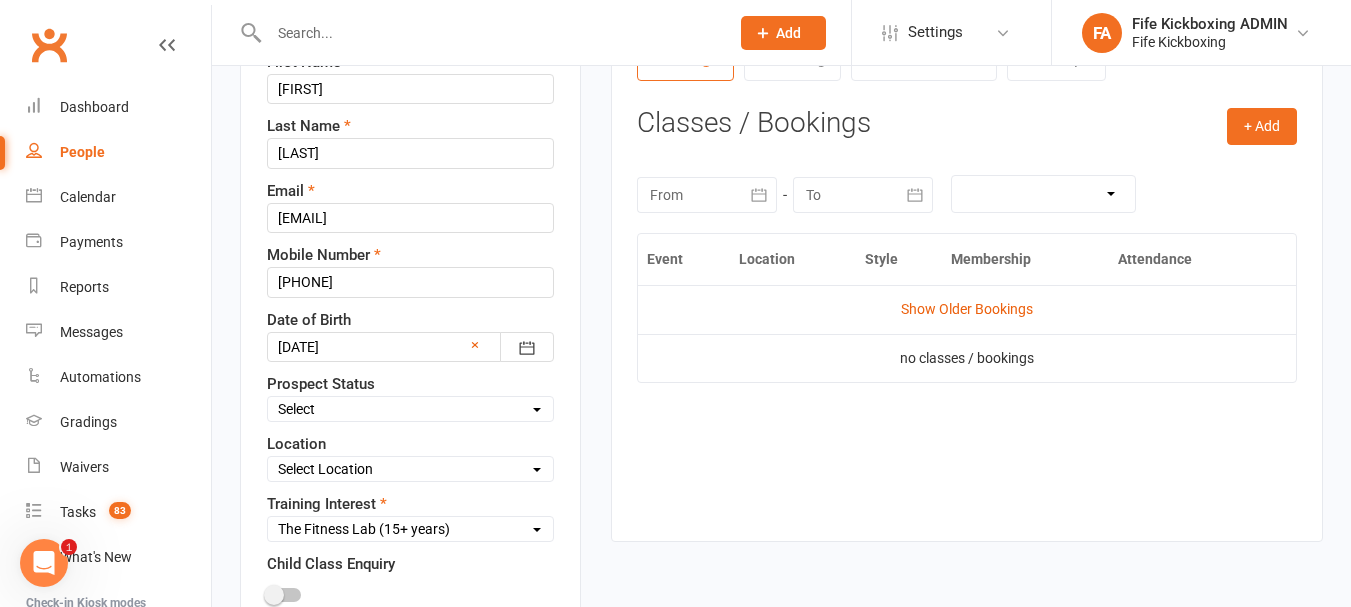scroll, scrollTop: 318, scrollLeft: 0, axis: vertical 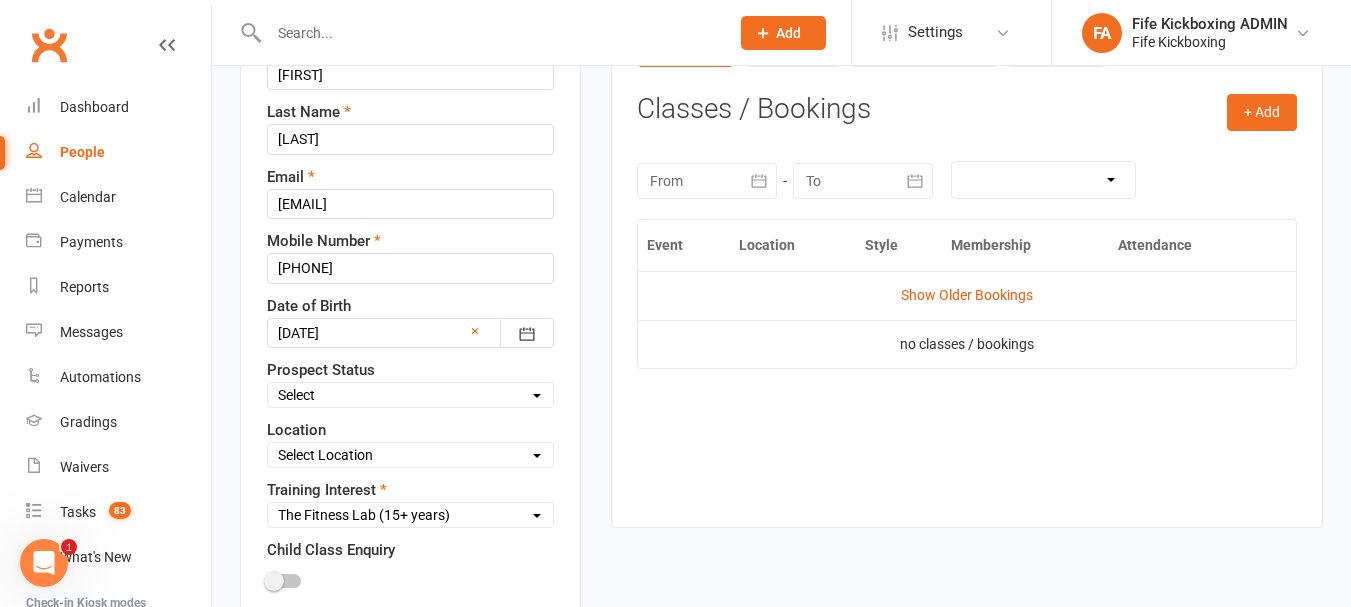 click on "Select Enquiry Trial booked 1 class attended 2 classes attended 3+ classes attended Not Interested" at bounding box center [410, 395] 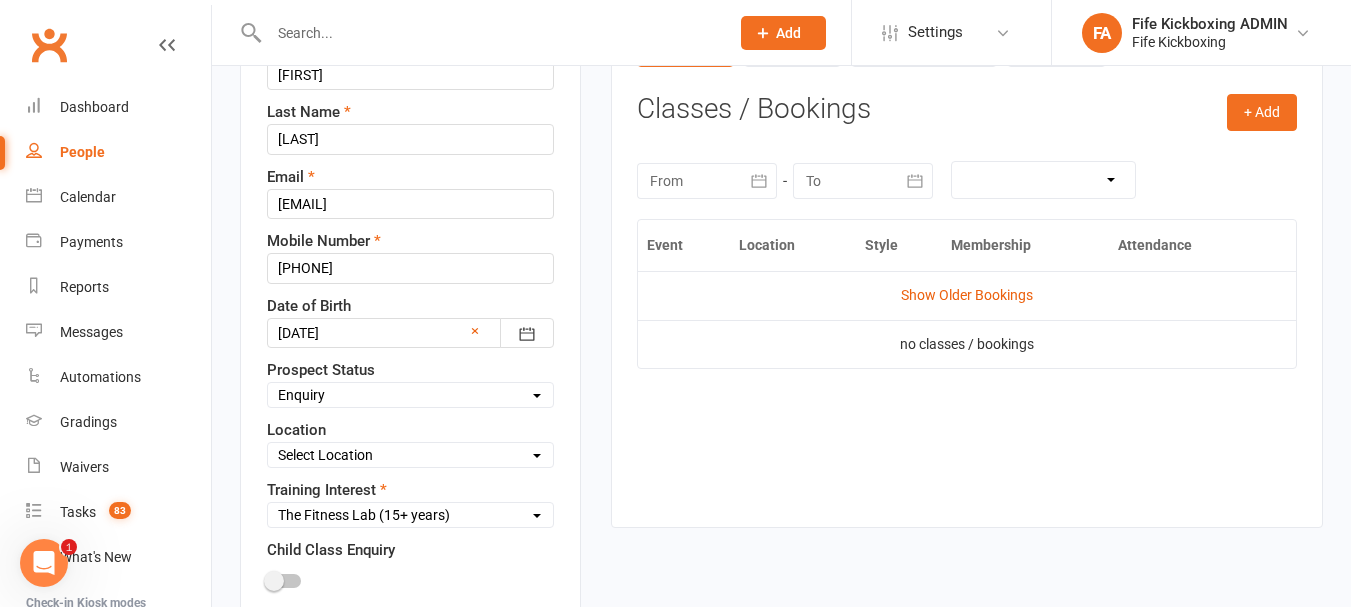 click on "Select Enquiry Trial booked 1 class attended 2 classes attended 3+ classes attended Not Interested" at bounding box center [410, 395] 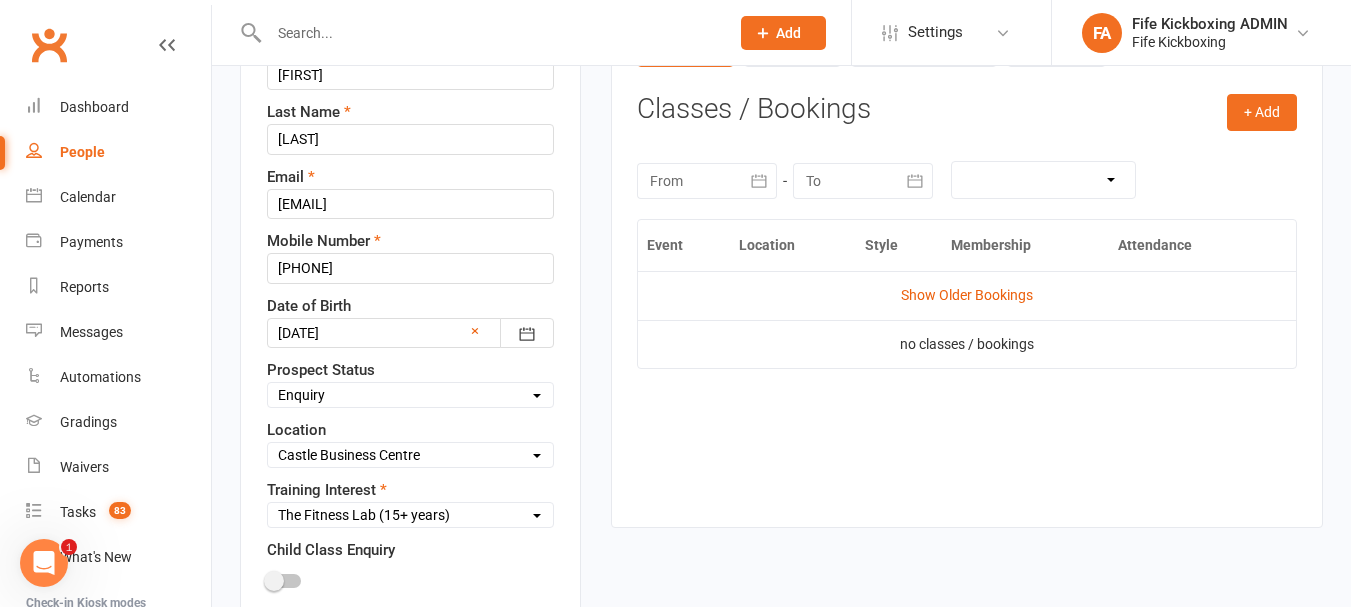click on "Select Location [LOCATION_NAME] [LOCATION_NAME] [LOCATION_NAME] [LOCATION_NAME] [LOCATION_NAME] [LOCATION_NAME] [LOCATION_NAME]" at bounding box center [410, 455] 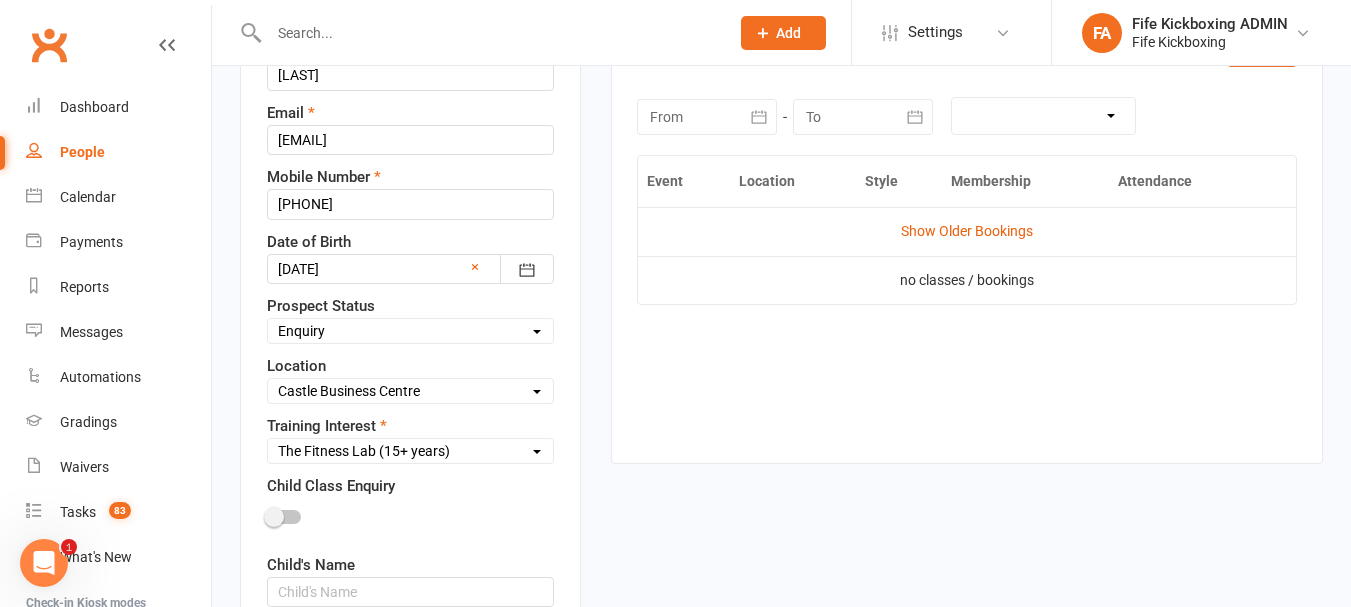 scroll, scrollTop: 418, scrollLeft: 0, axis: vertical 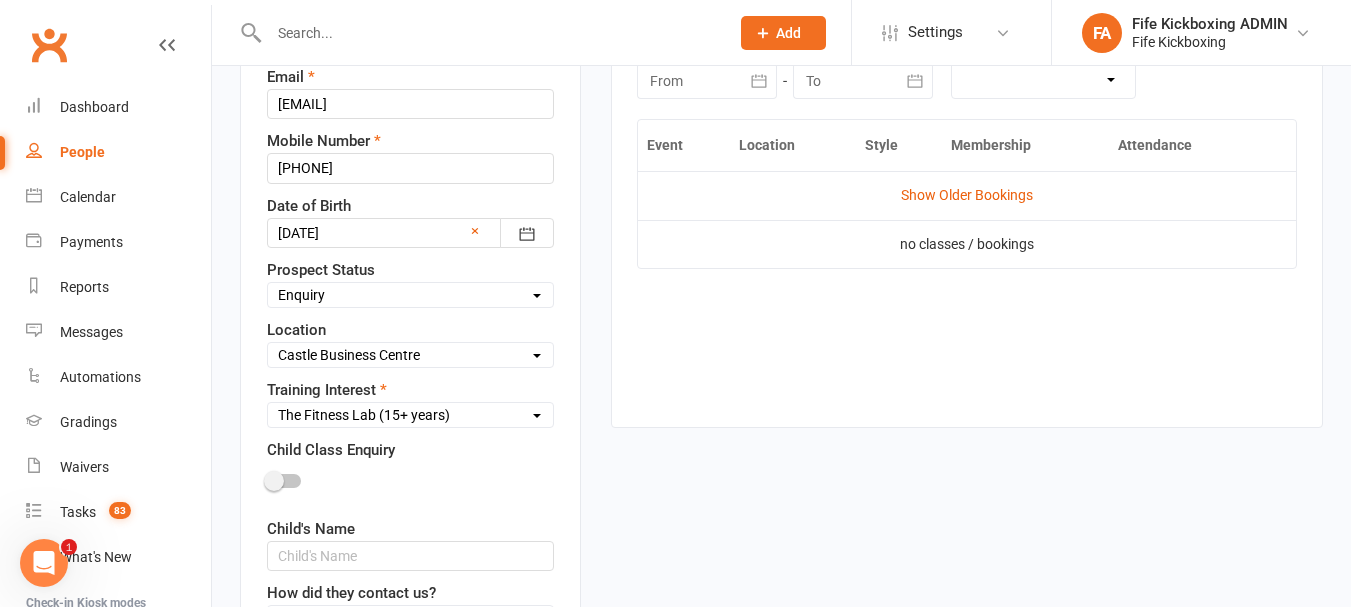 click on "Select Wee Warriors (3 - 4½) Lil Dragons (4.5-6 years) Junior Warriors (7-8yo) Kids Kickboxing (9-11 years) Teens Kickboxing (12-15 years) Ladies Only Kickboxing (16+ years) Adults Kickboxing (16+ years) The Fitness Lab (15+ years) Events, Programs & Courses" at bounding box center (410, 415) 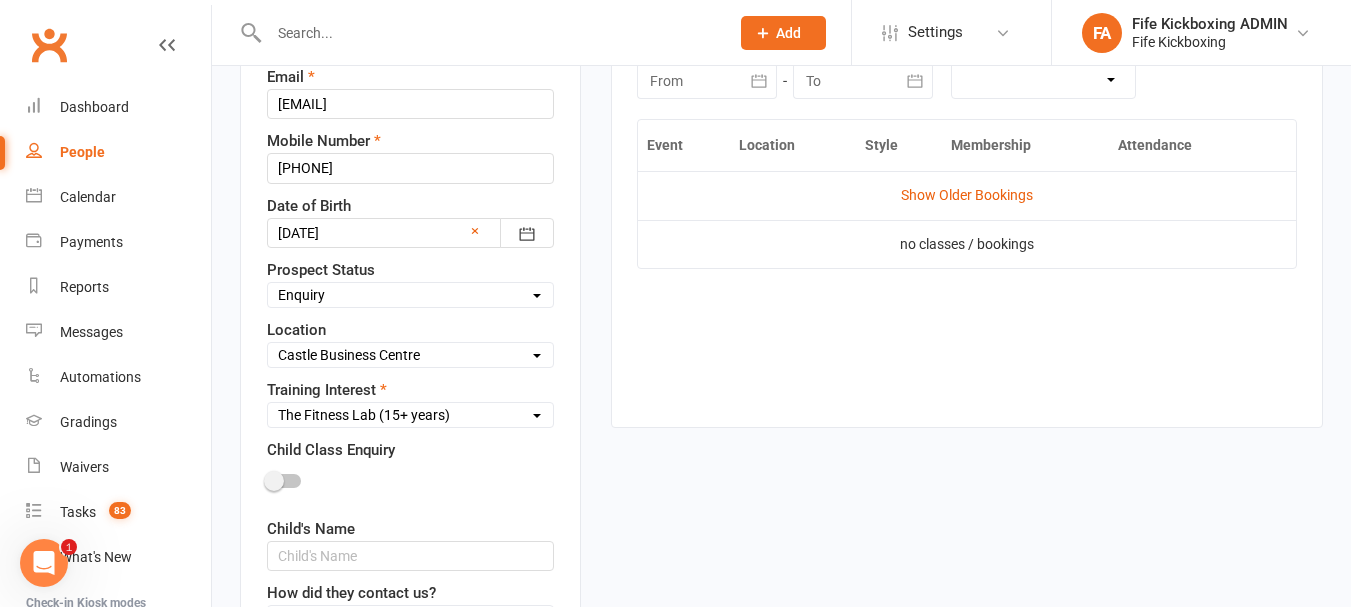 select on "Wee Warriors (3 - 4½)" 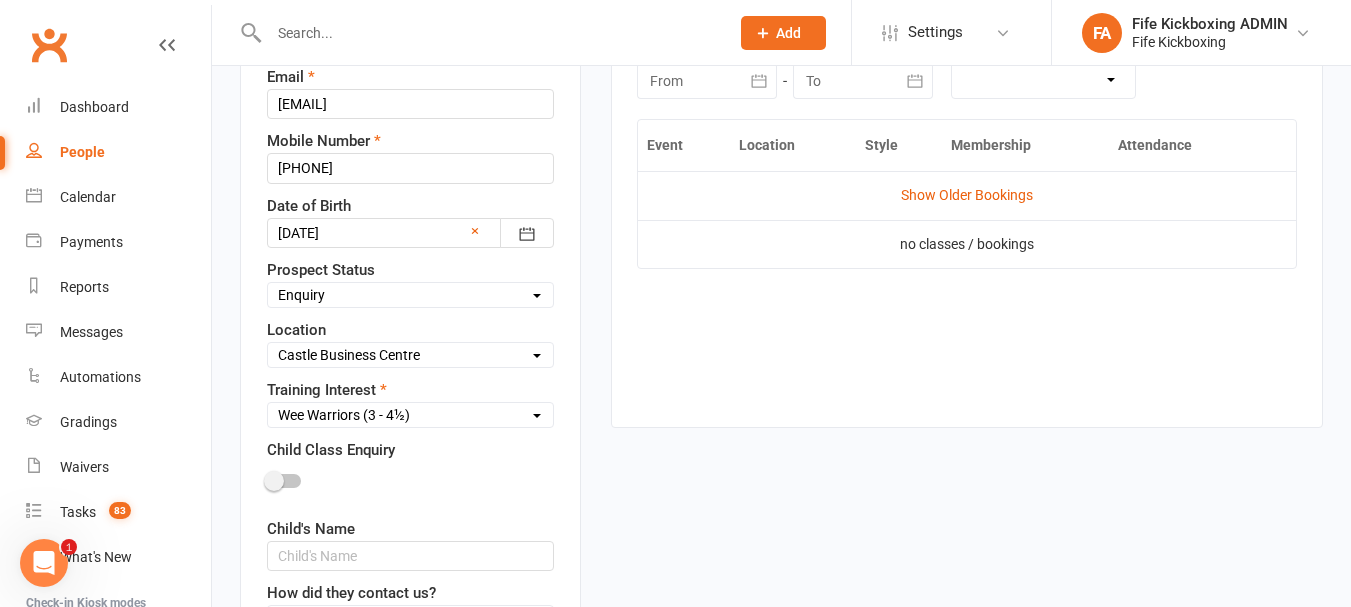 click on "Select Wee Warriors (3 - 4½) Lil Dragons (4.5-6 years) Junior Warriors (7-8yo) Kids Kickboxing (9-11 years) Teens Kickboxing (12-15 years) Ladies Only Kickboxing (16+ years) Adults Kickboxing (16+ years) The Fitness Lab (15+ years) Events, Programs & Courses" at bounding box center [410, 415] 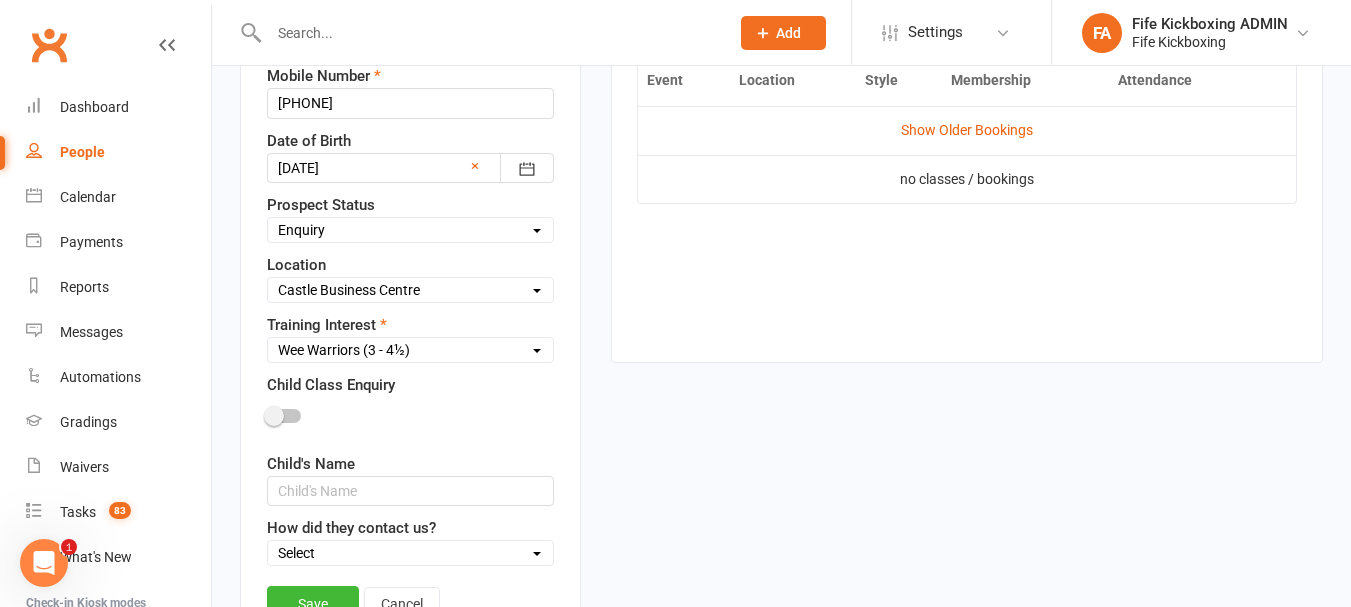 scroll, scrollTop: 518, scrollLeft: 0, axis: vertical 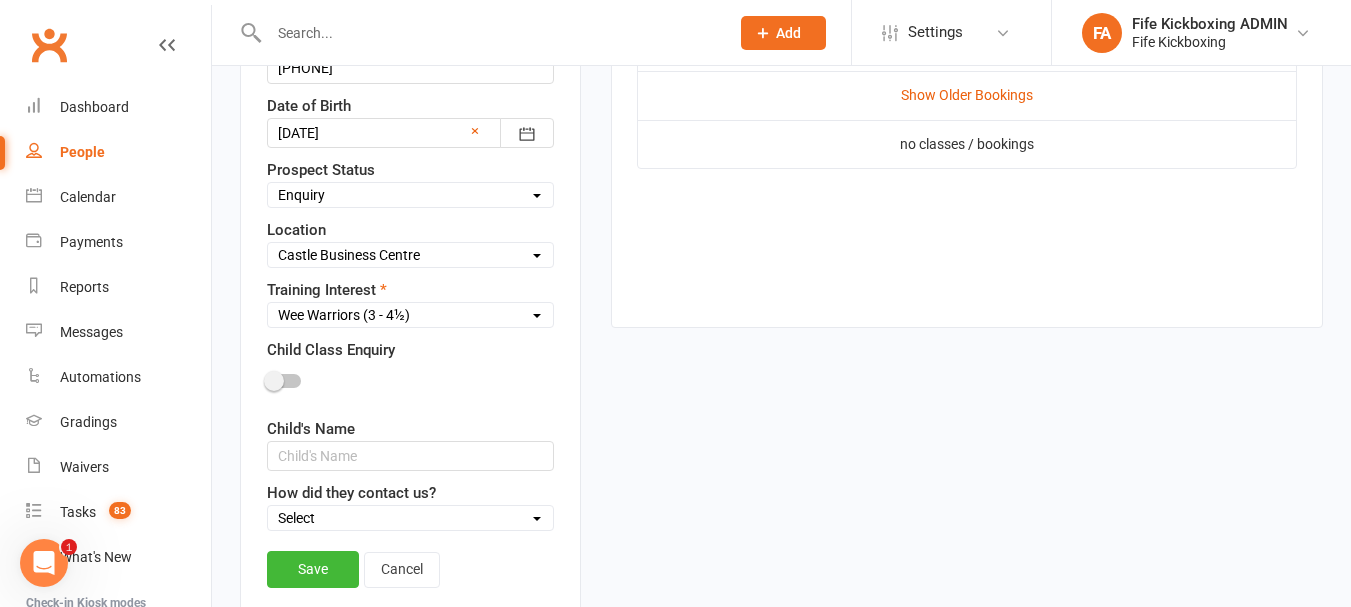 click at bounding box center [274, 381] 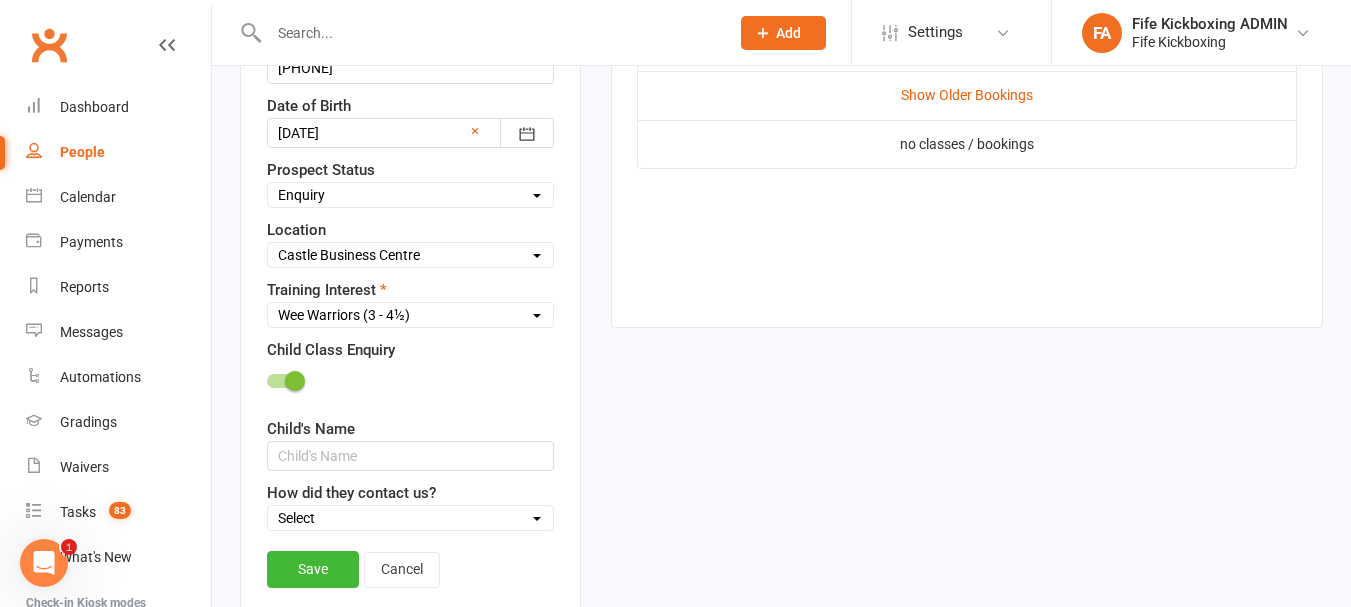 click on "Save" at bounding box center (313, 569) 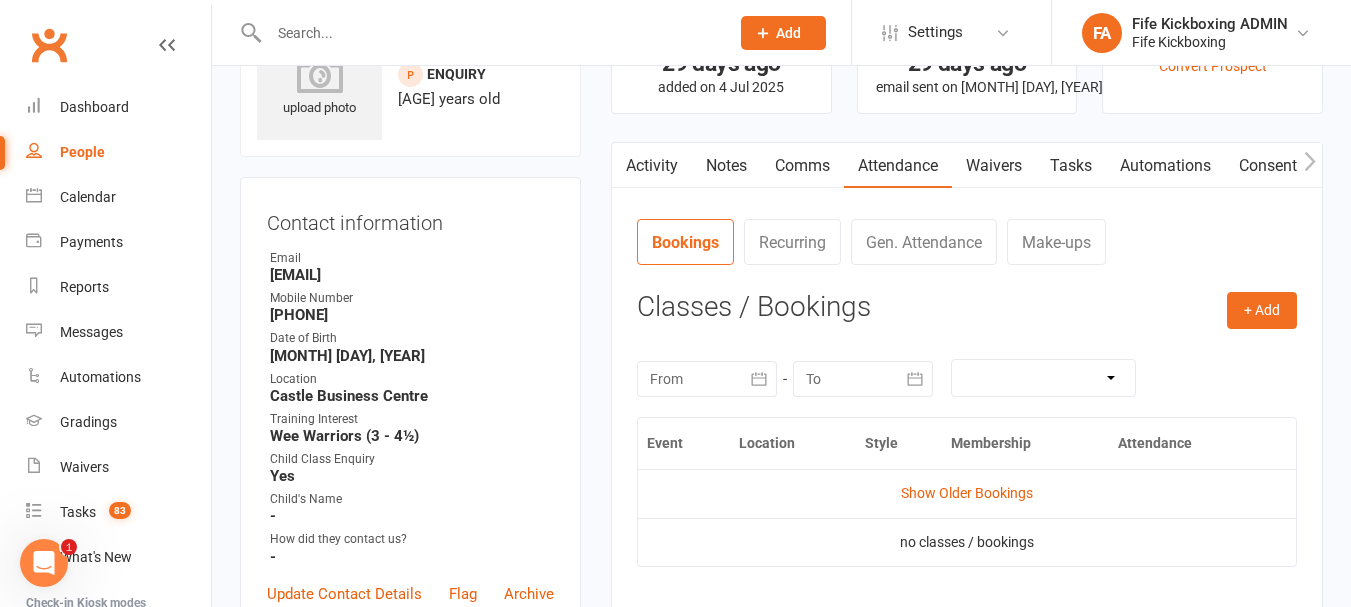 scroll, scrollTop: 0, scrollLeft: 0, axis: both 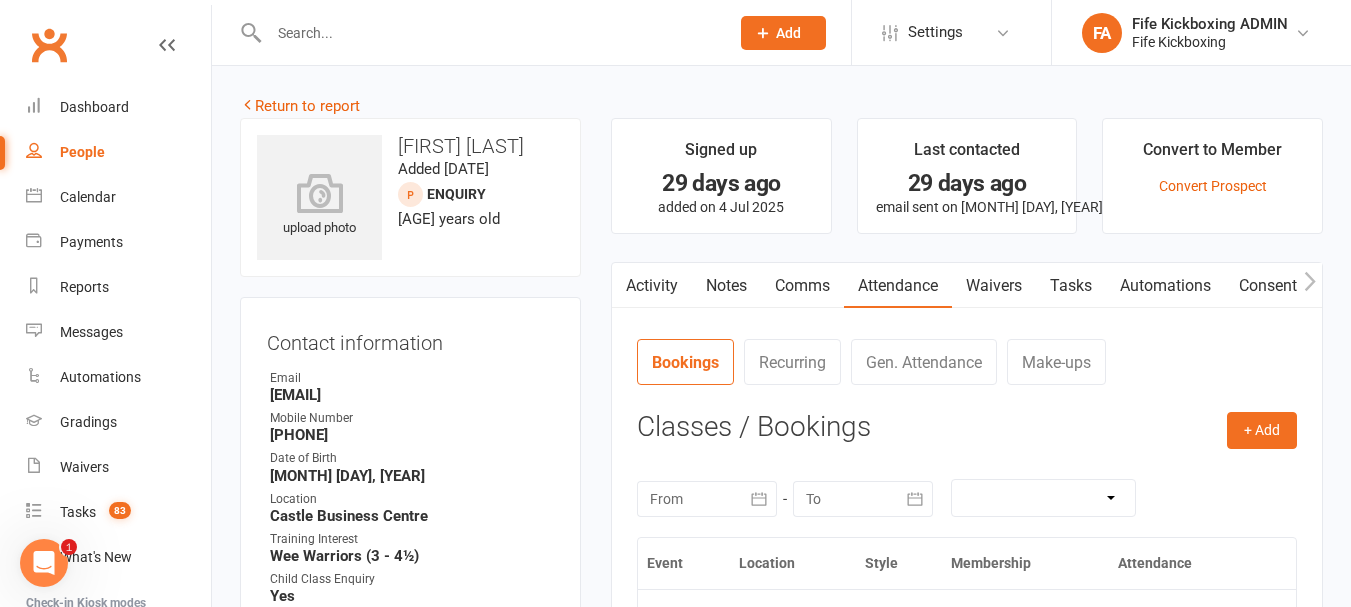 click on "Activity" at bounding box center (652, 286) 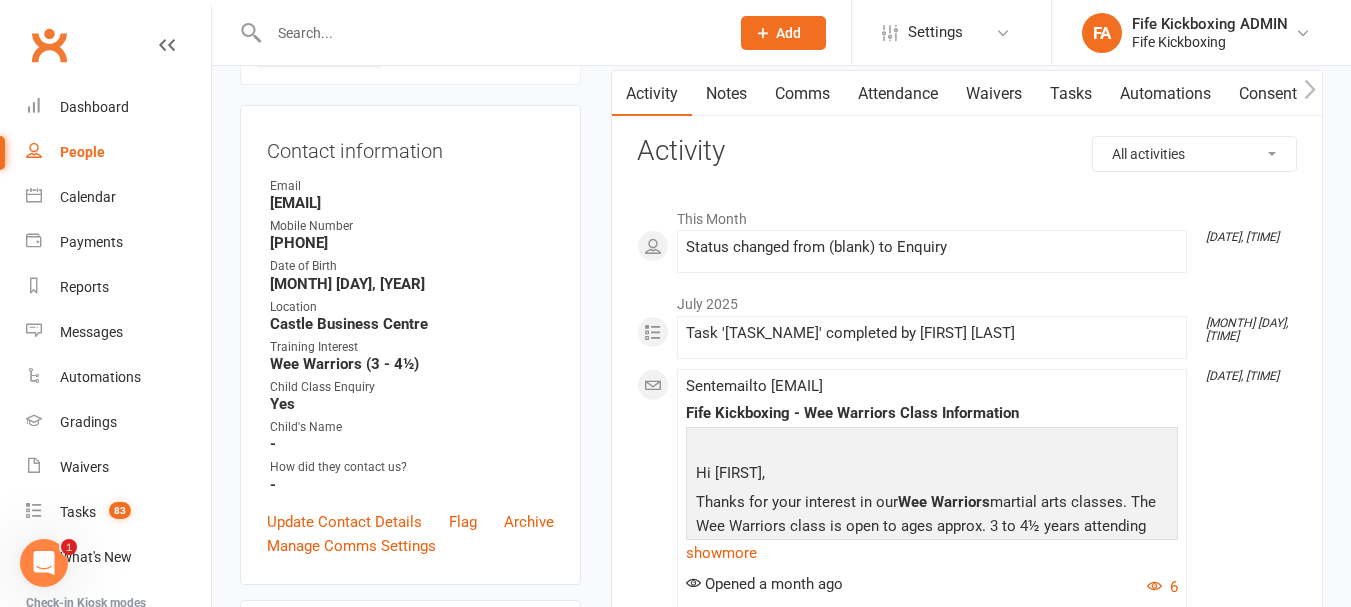 scroll, scrollTop: 0, scrollLeft: 0, axis: both 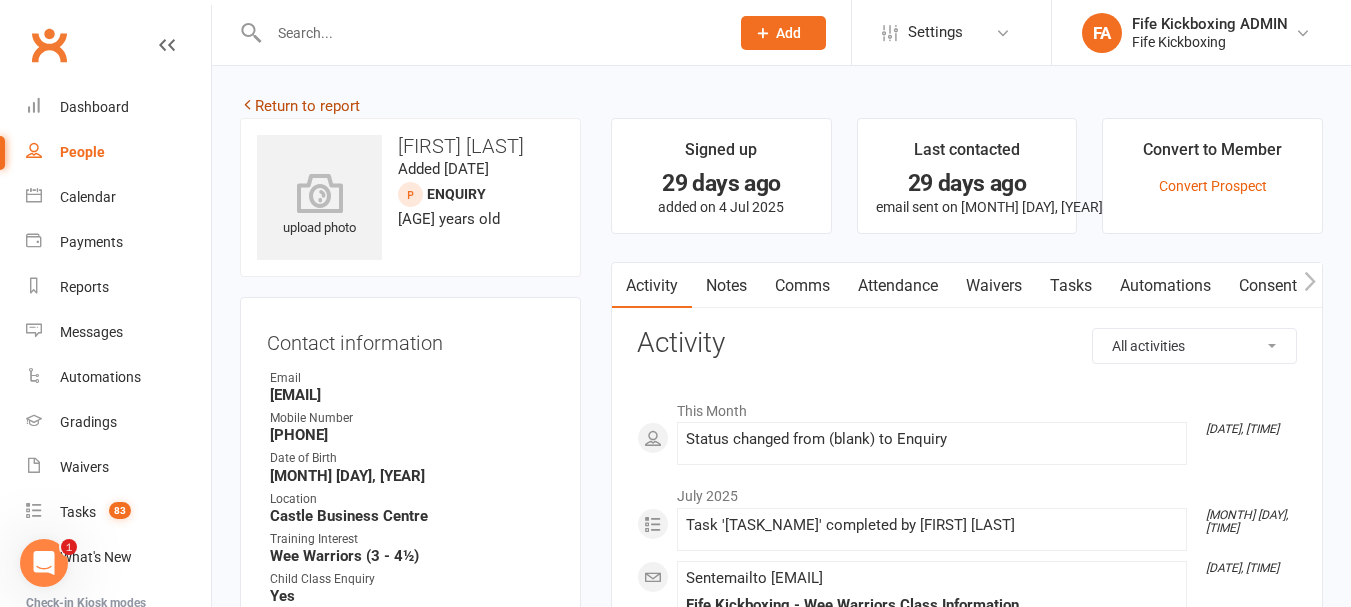 click on "Return to report" at bounding box center [300, 106] 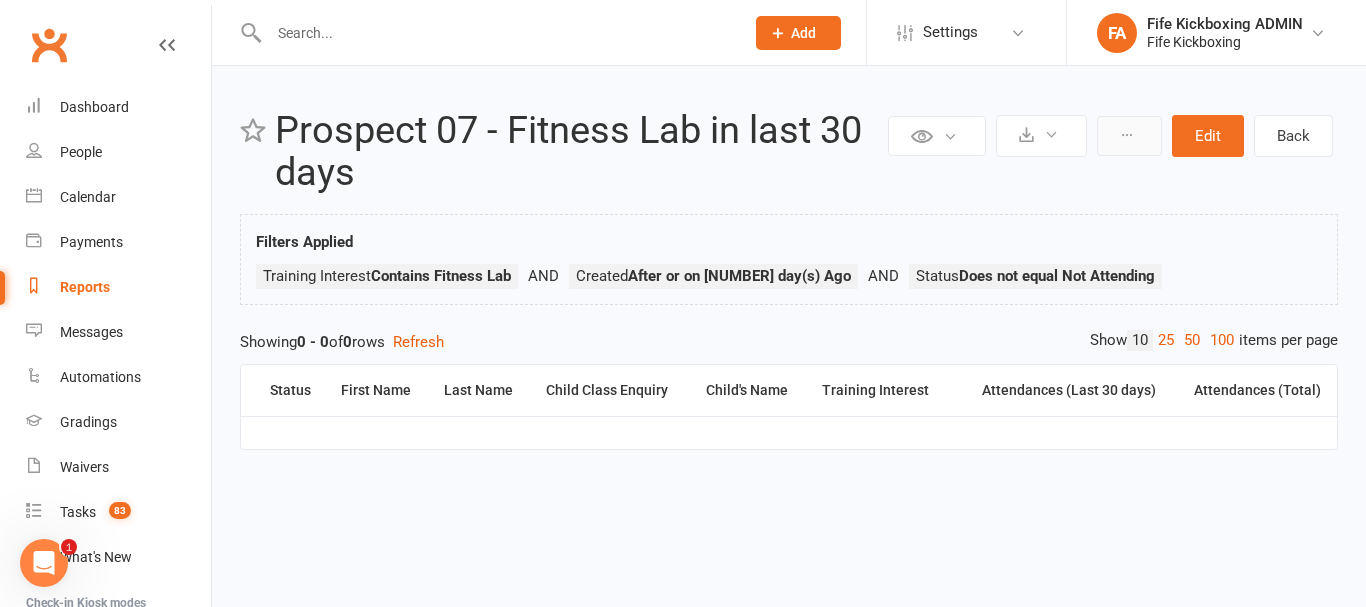 click at bounding box center (1129, 136) 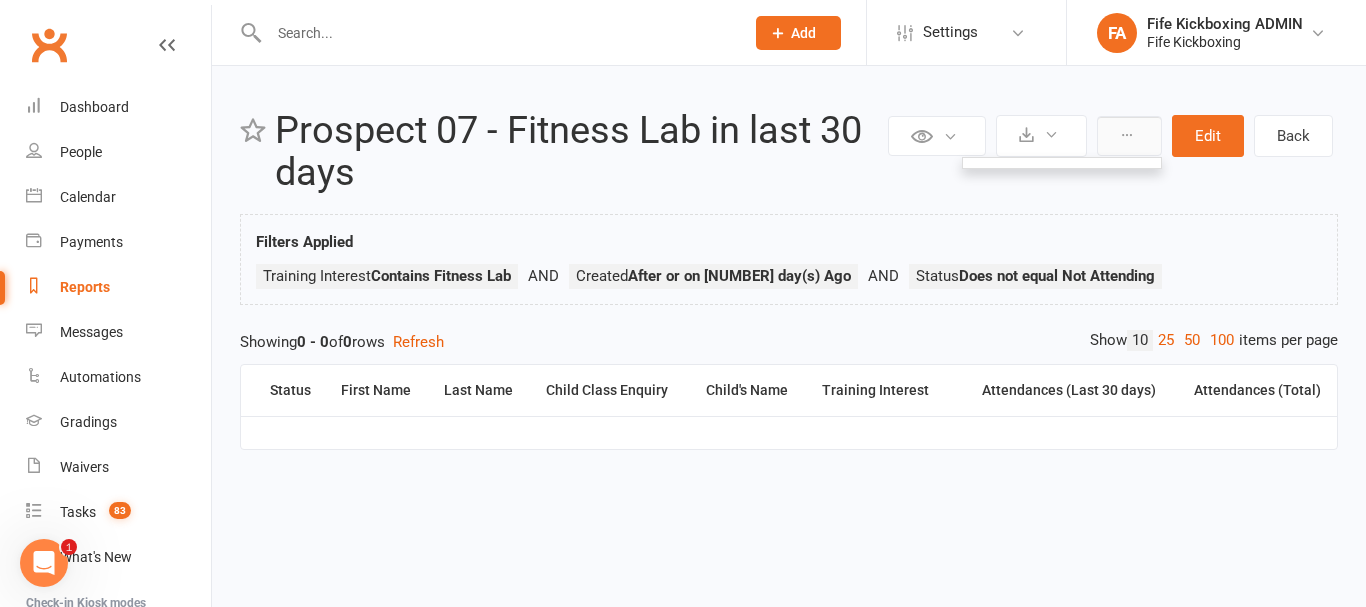 click at bounding box center (1129, 136) 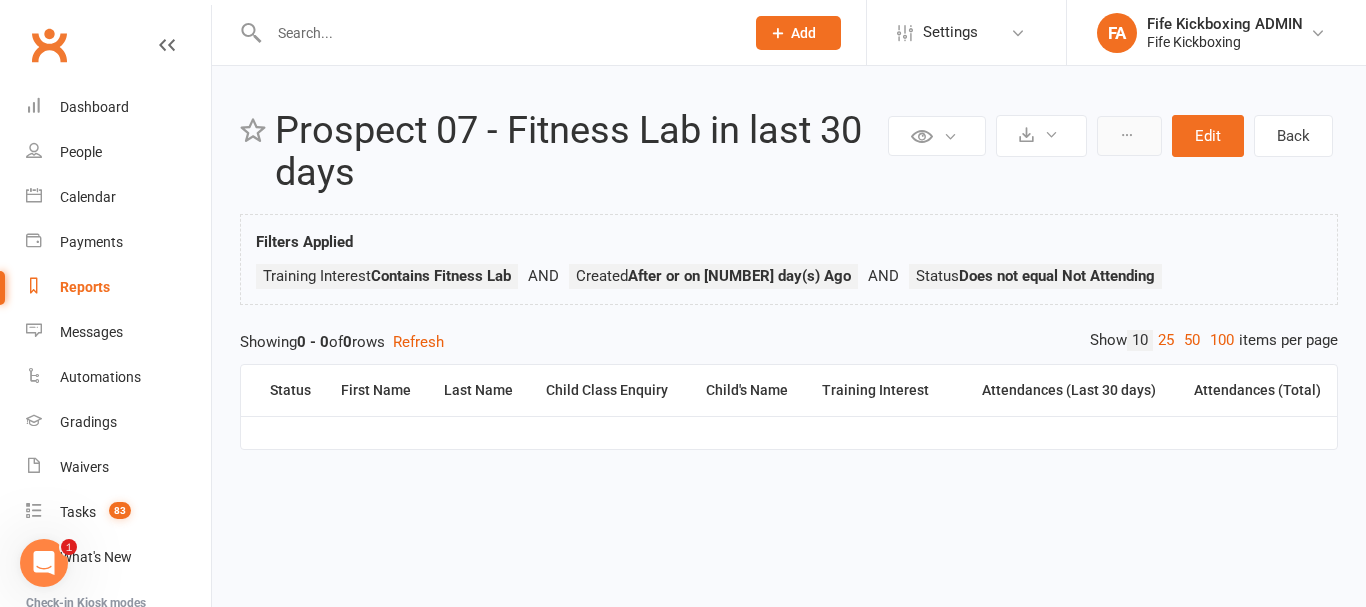 click at bounding box center (1127, 135) 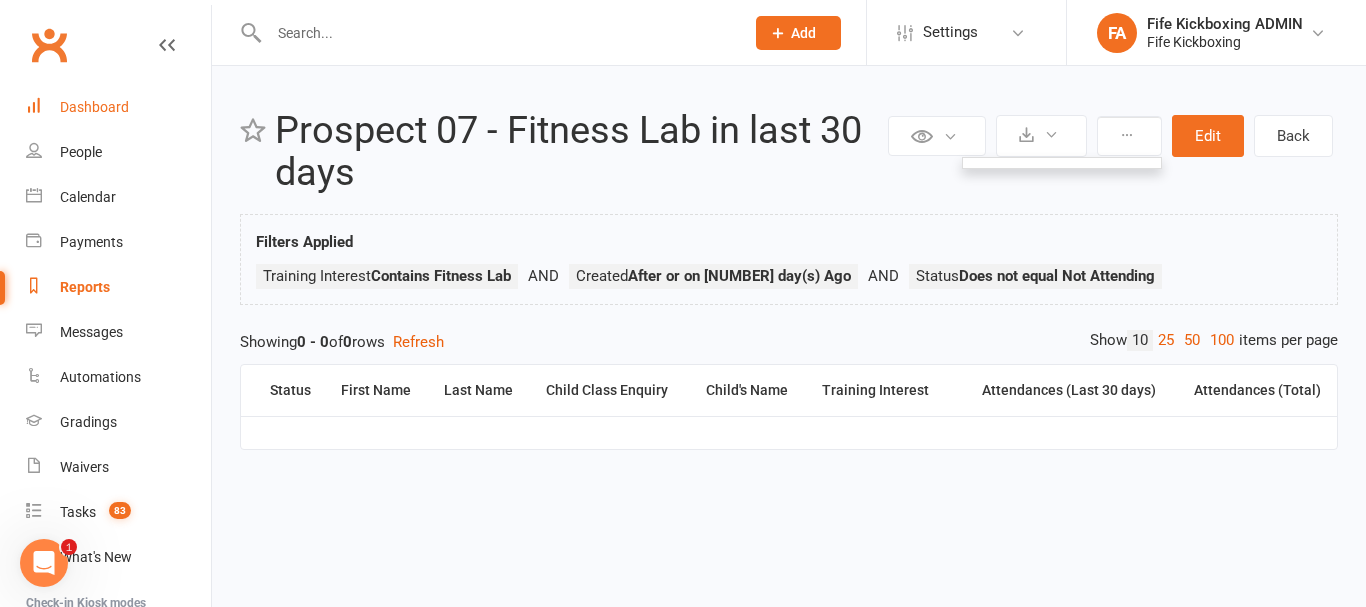 click on "Dashboard" at bounding box center (94, 107) 